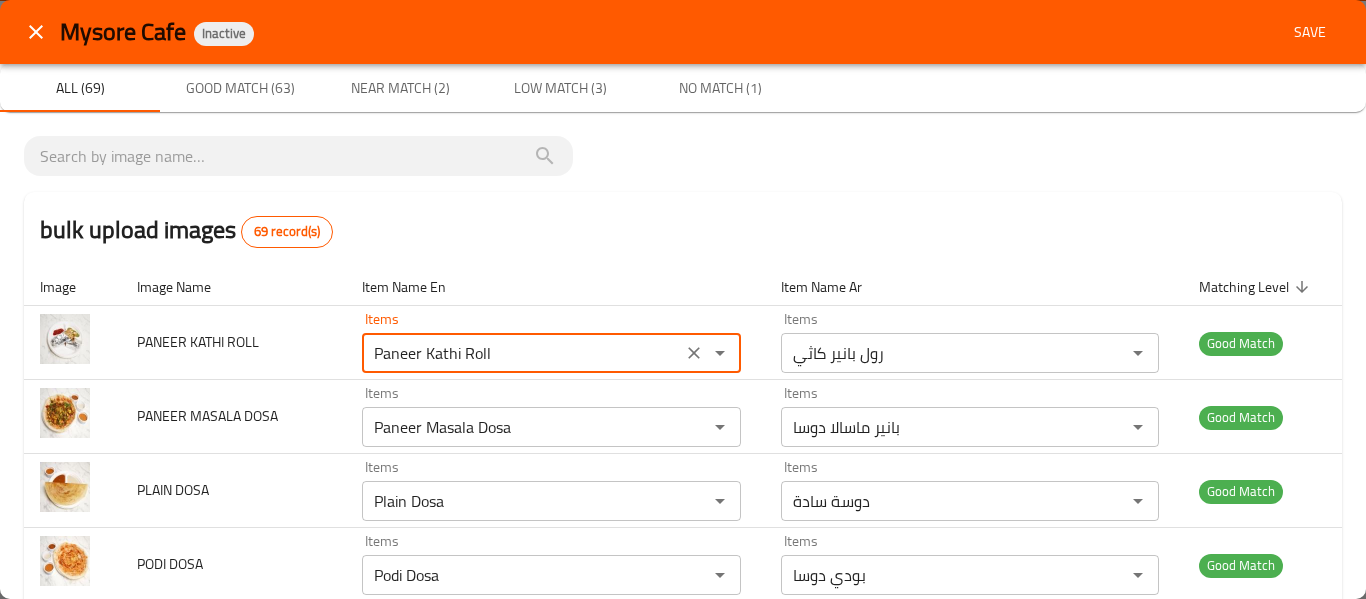 scroll, scrollTop: 0, scrollLeft: 0, axis: both 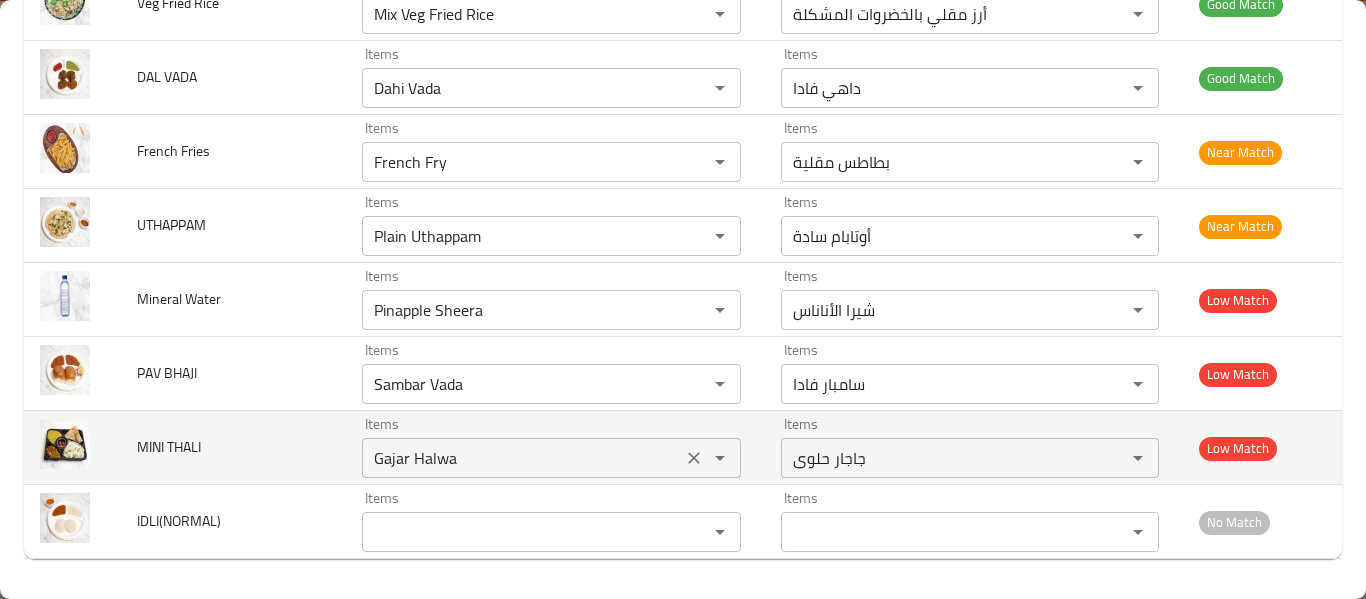 click 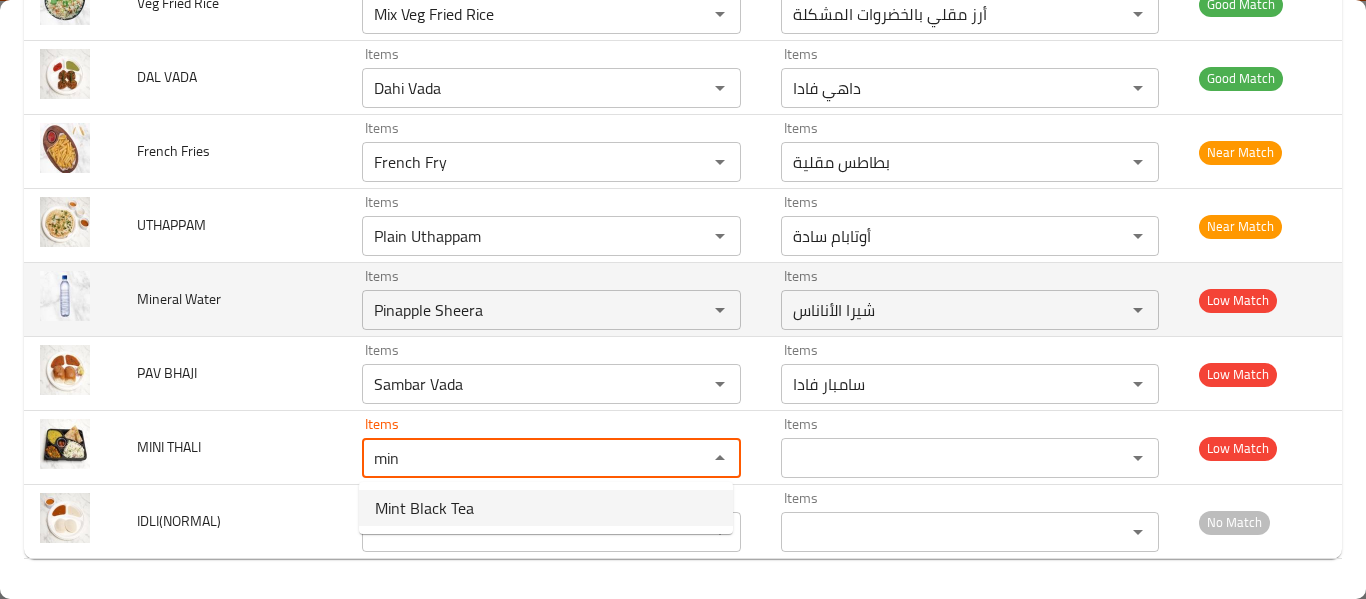 type on "min" 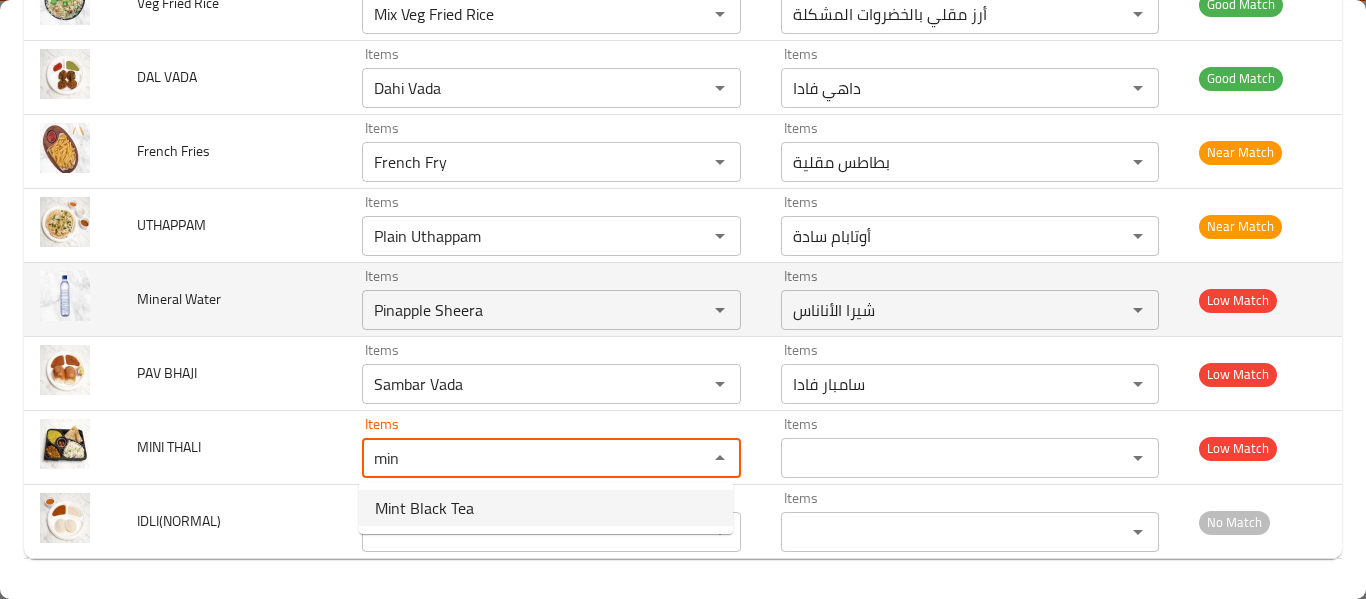 type 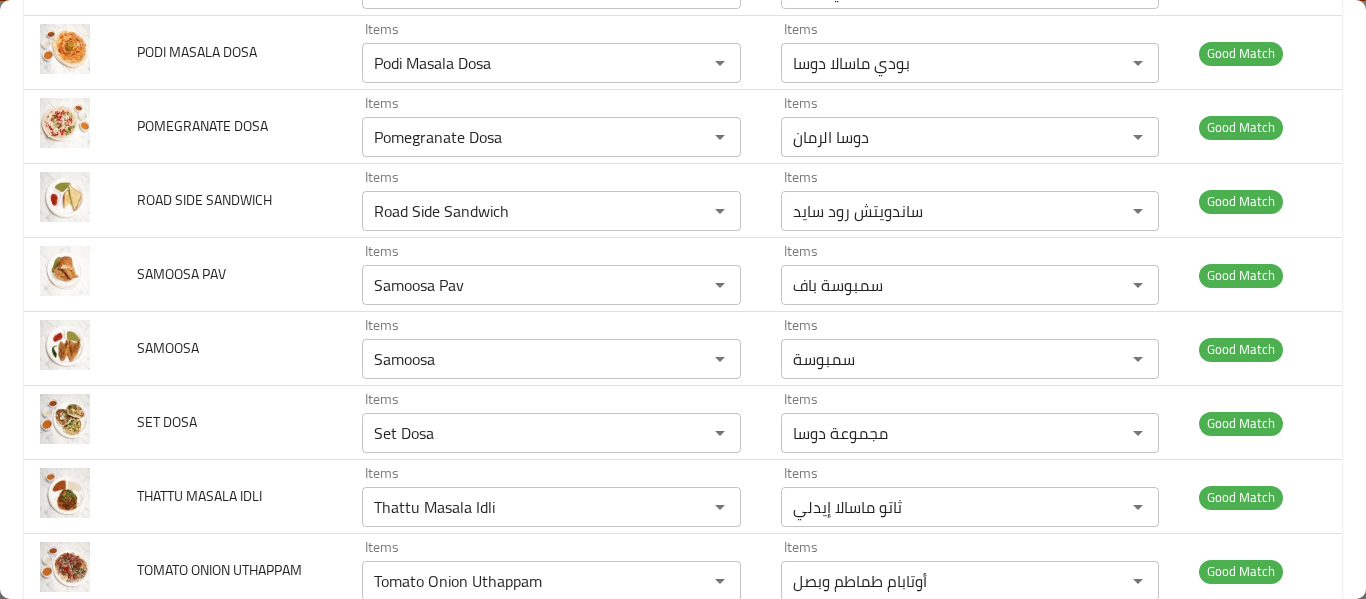 scroll, scrollTop: 0, scrollLeft: 0, axis: both 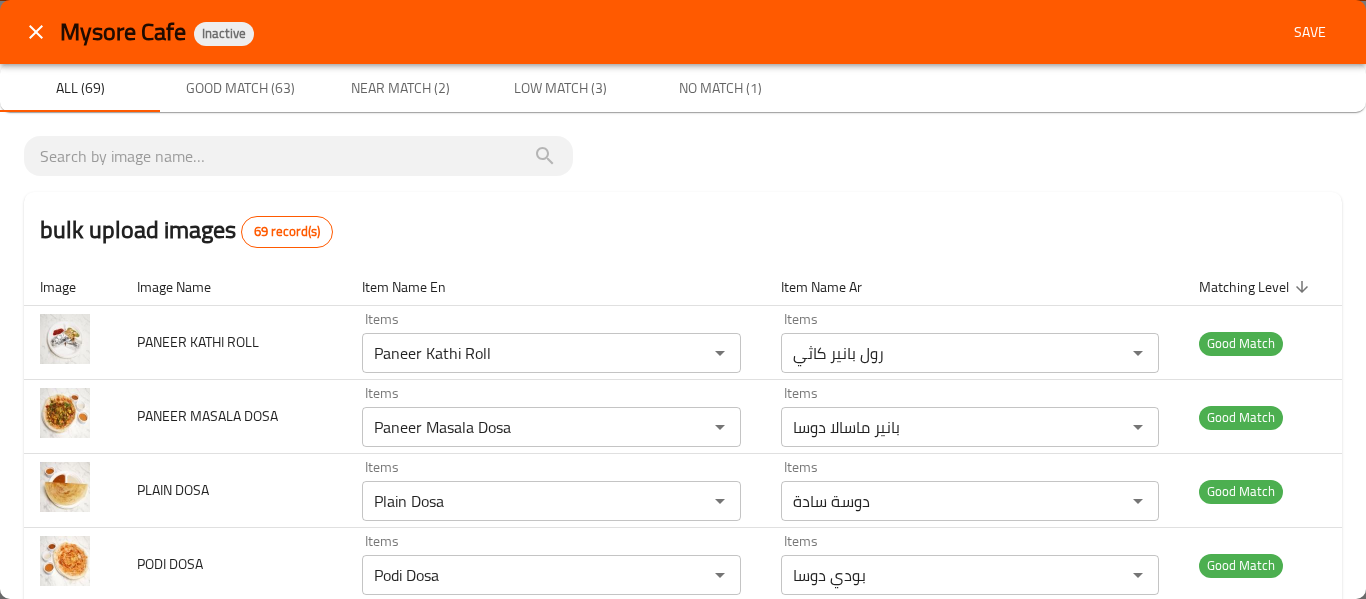 click on "Save" at bounding box center (1310, 32) 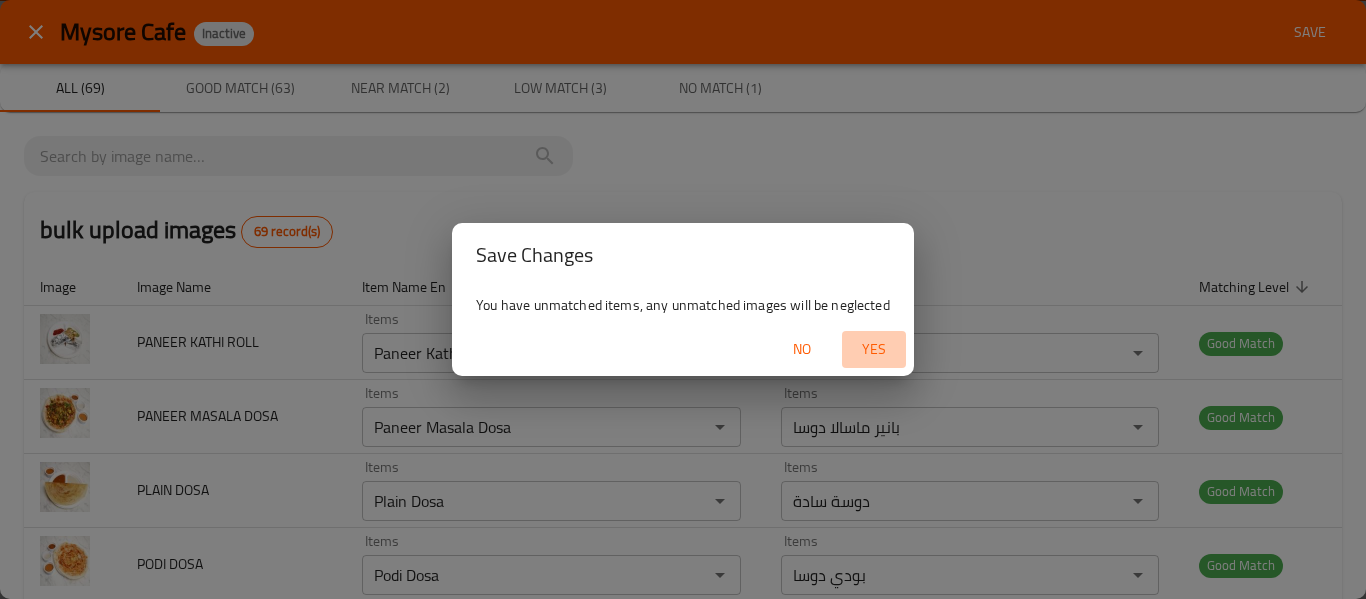 click on "Yes" at bounding box center (874, 349) 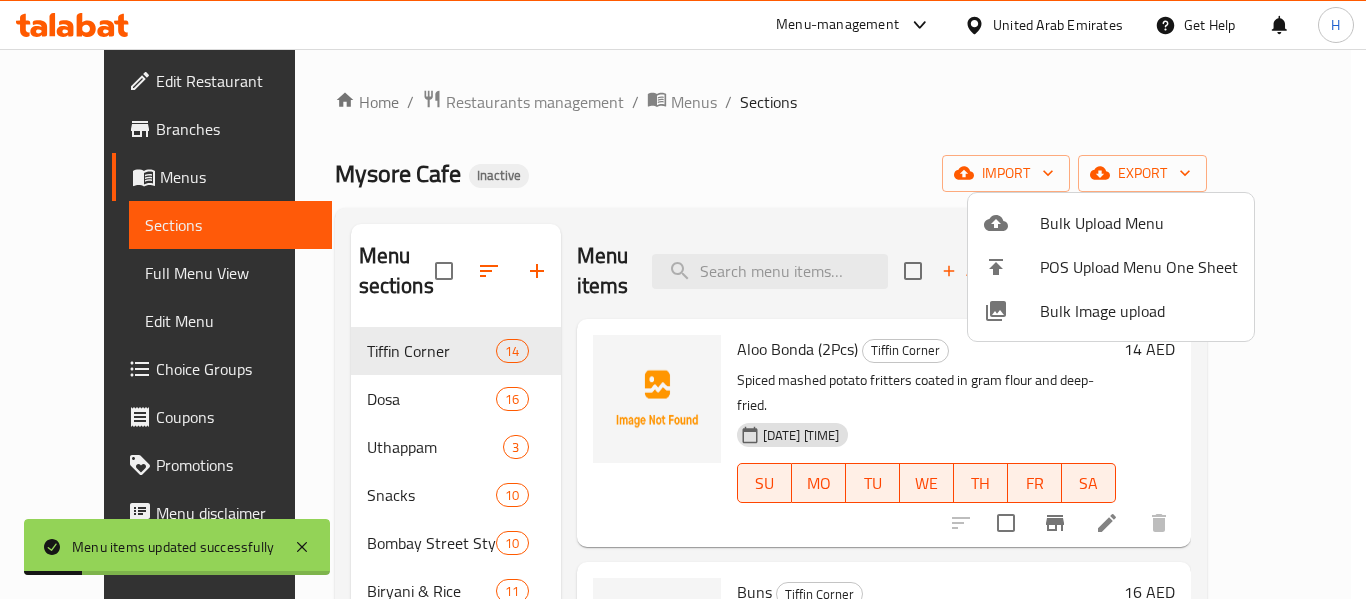 click at bounding box center (683, 299) 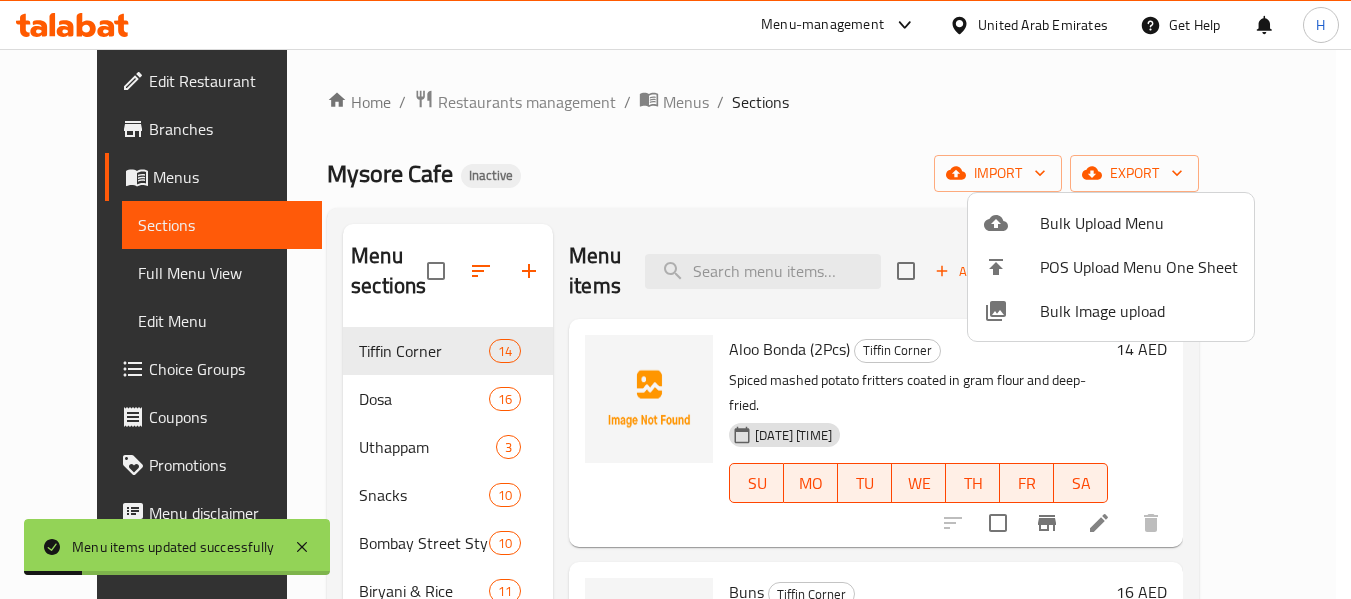 click on "Full Menu View" at bounding box center (222, 273) 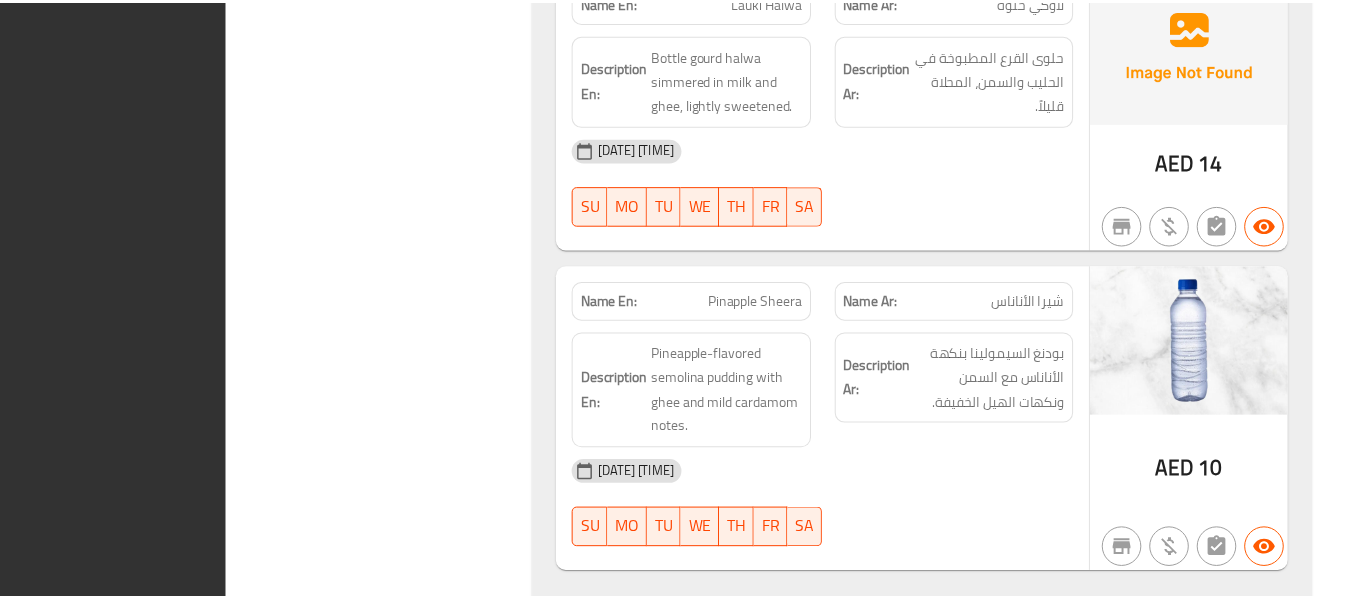 scroll, scrollTop: 26699, scrollLeft: 0, axis: vertical 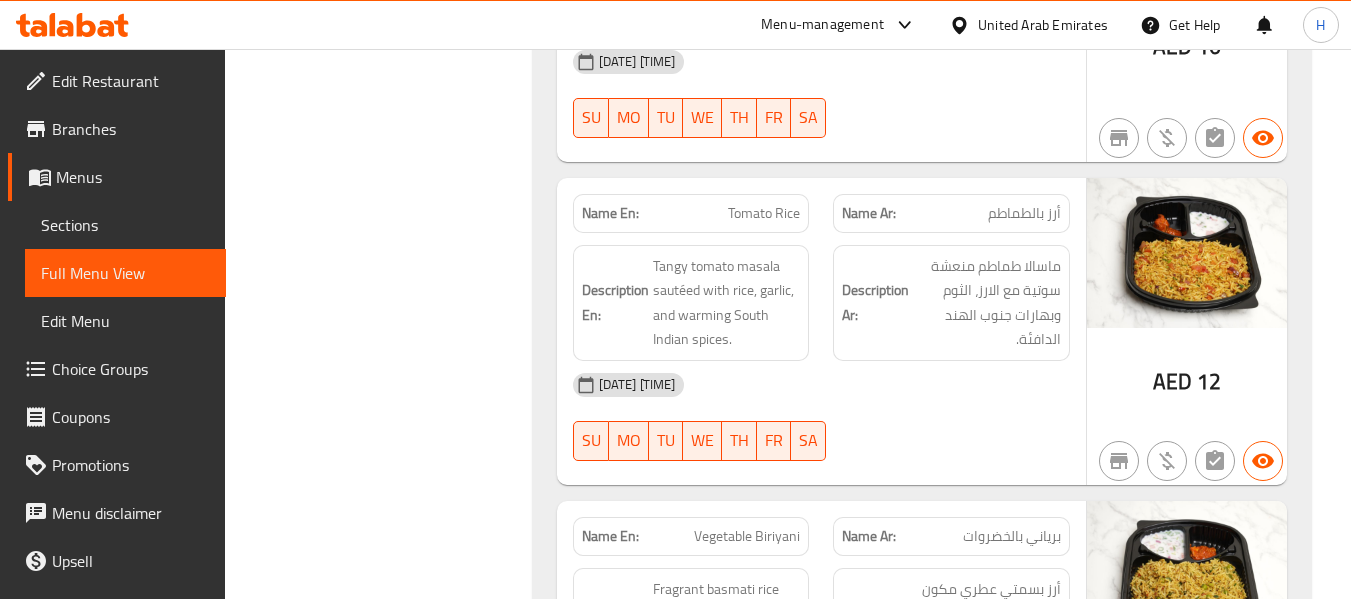 click on "Edit Restaurant" at bounding box center (117, 81) 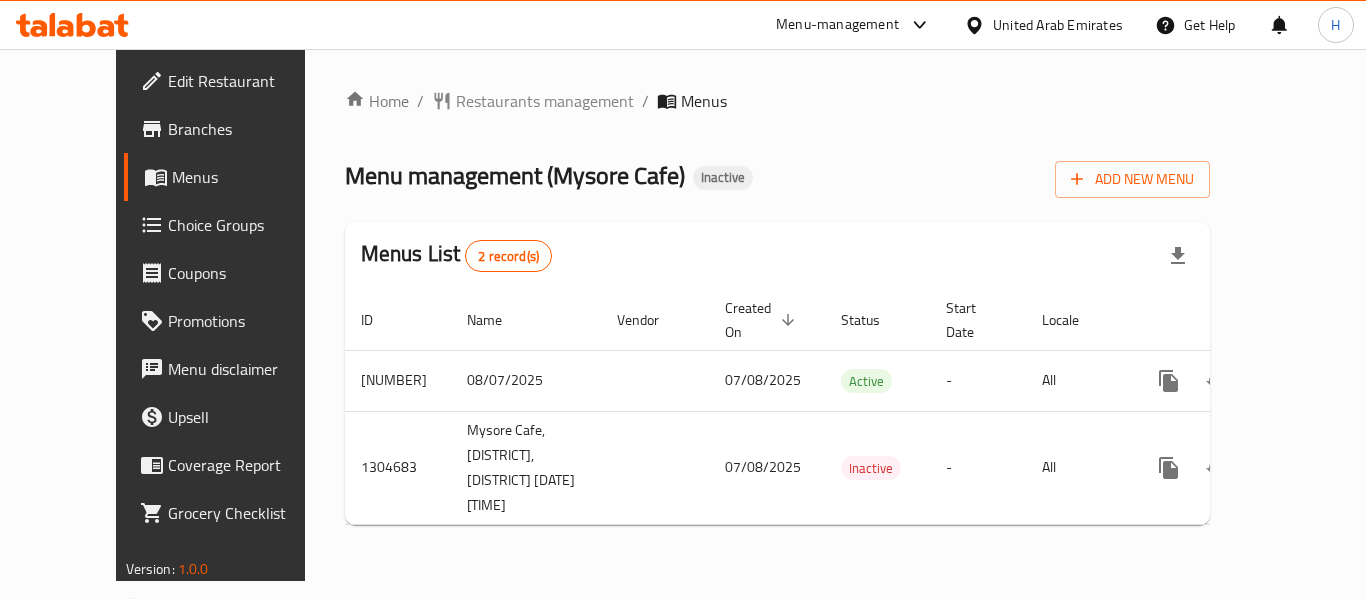 scroll, scrollTop: 0, scrollLeft: 0, axis: both 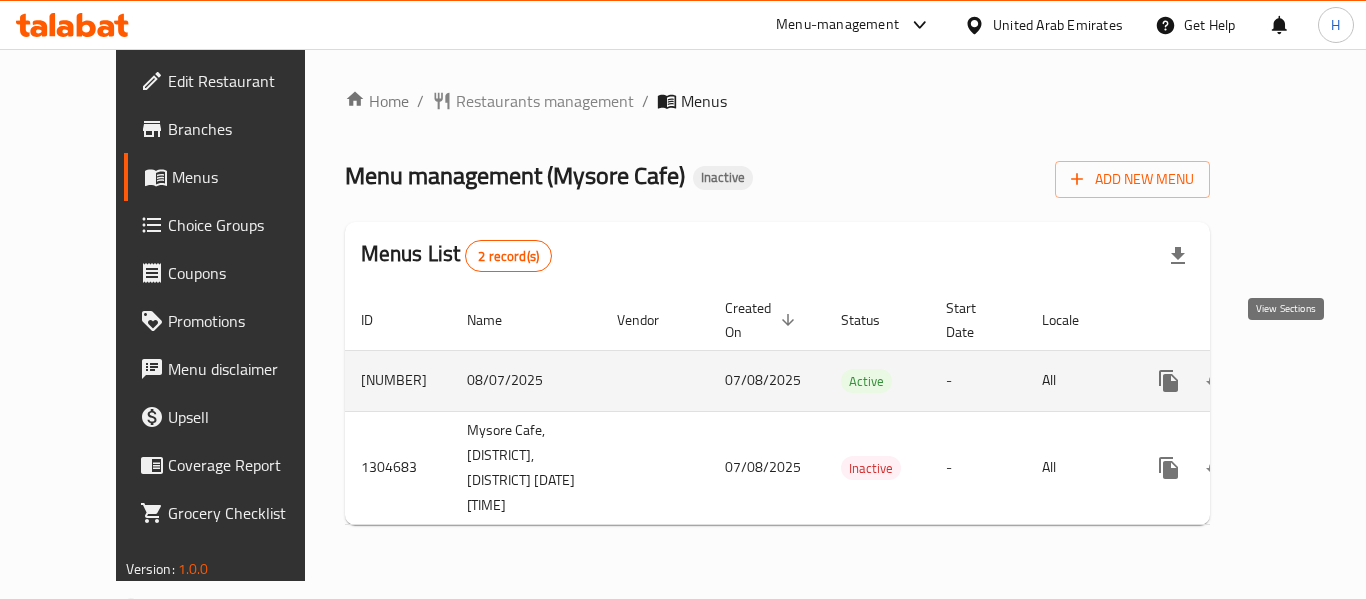 click at bounding box center (1313, 381) 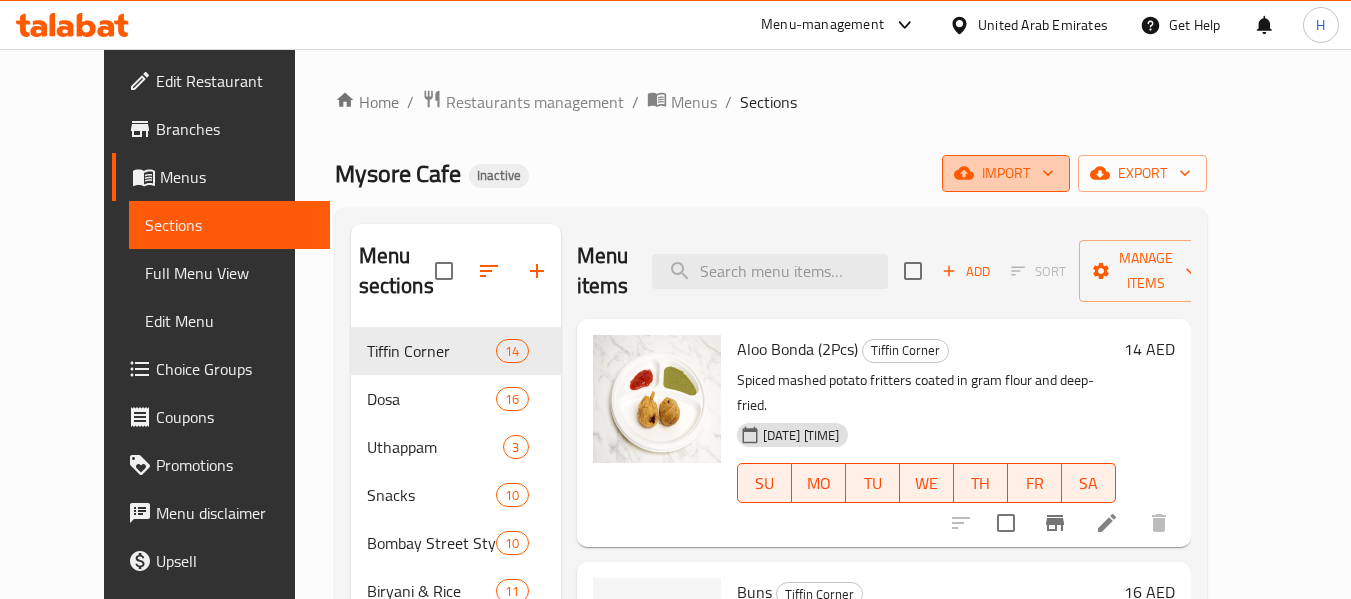 click on "import" at bounding box center (1006, 173) 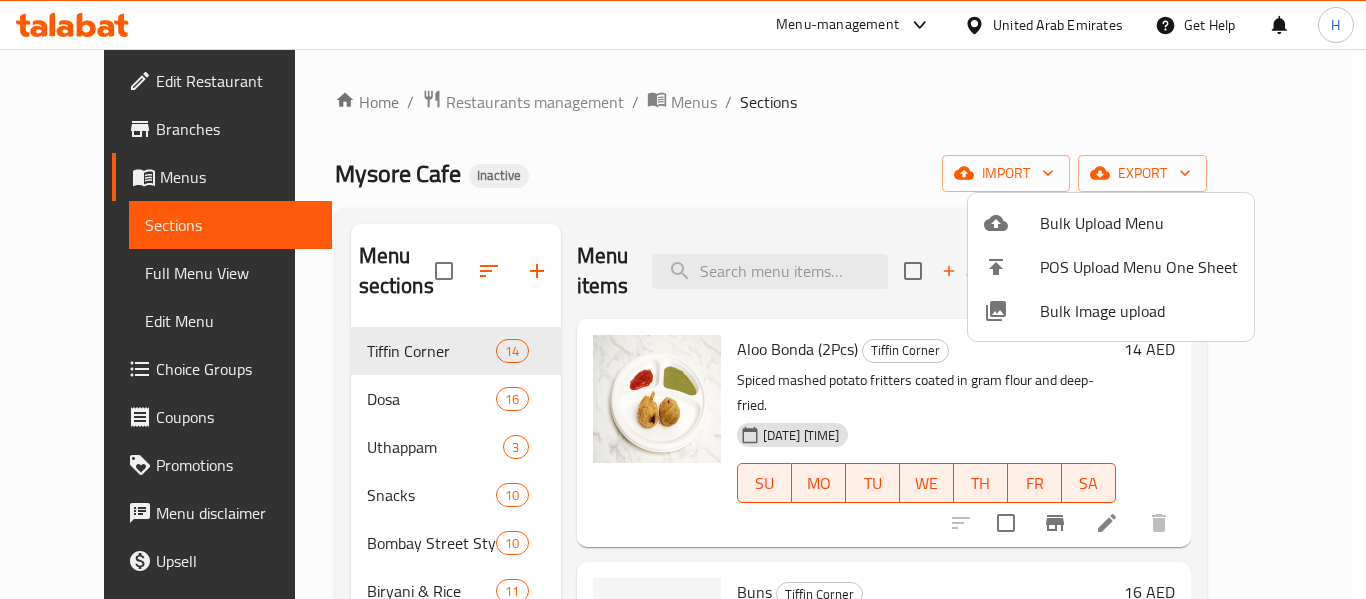 click on "Bulk Image upload" at bounding box center (1139, 311) 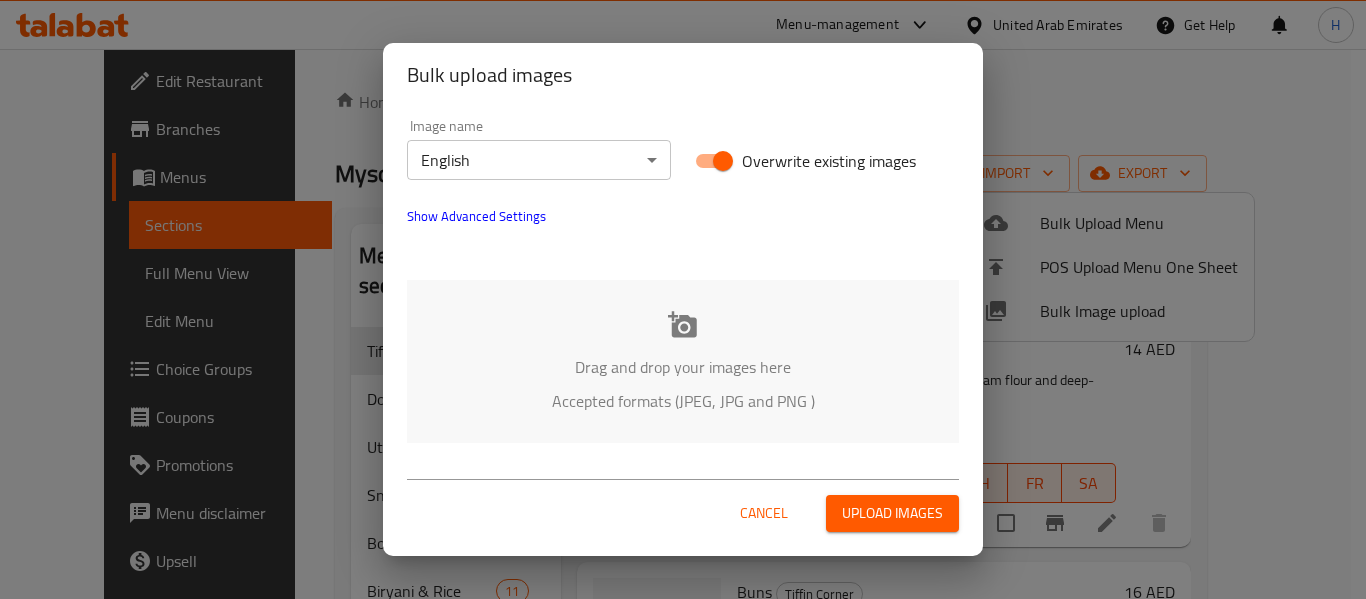 click on "Accepted formats (JPEG, JPG and PNG )" at bounding box center (683, 401) 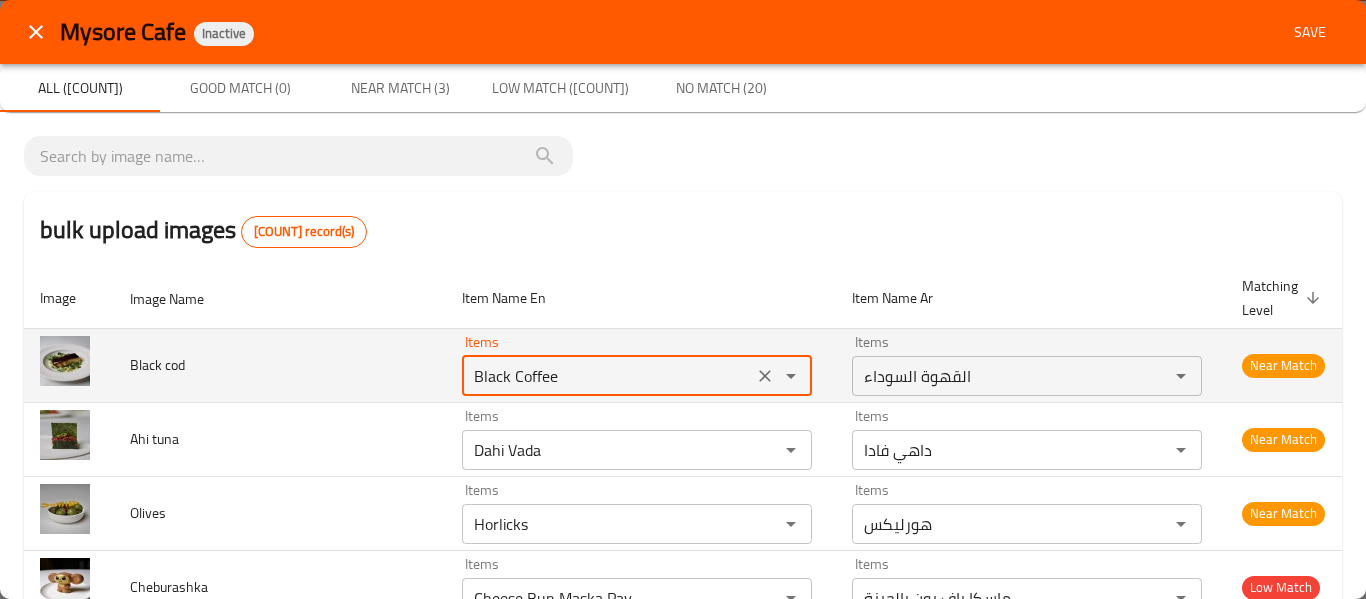drag, startPoint x: 404, startPoint y: 355, endPoint x: 458, endPoint y: 359, distance: 54.147945 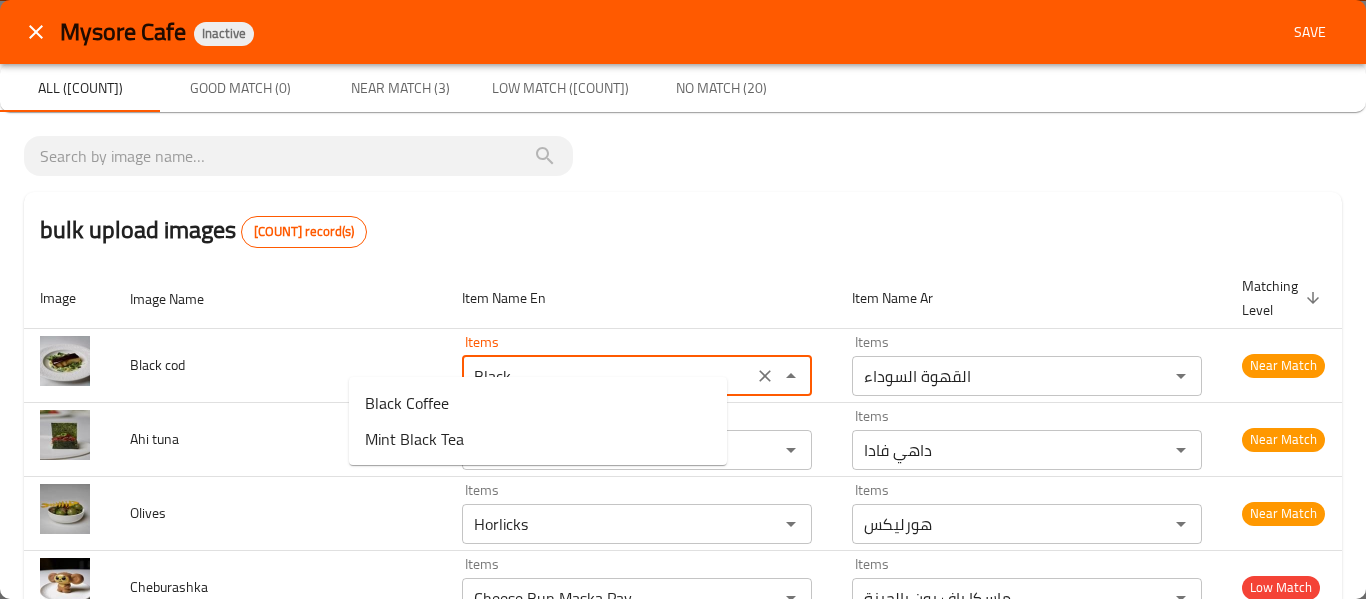 click on "bulk upload images   [COUNT] record(s)" at bounding box center [683, 230] 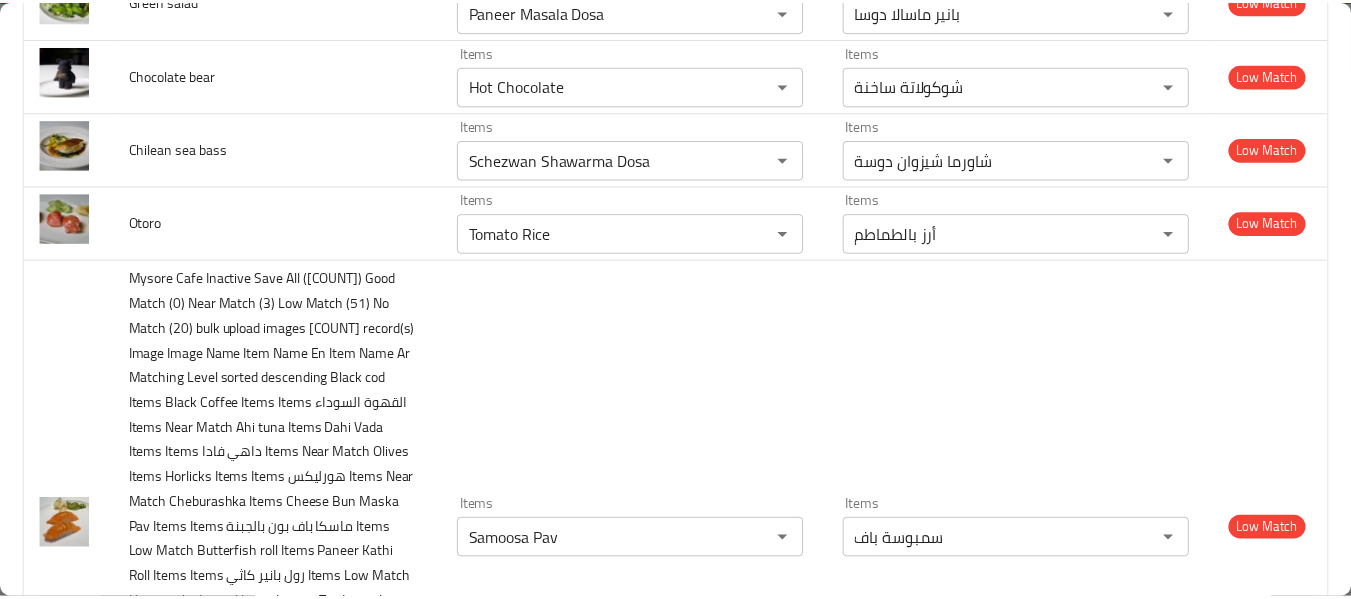 scroll, scrollTop: 0, scrollLeft: 0, axis: both 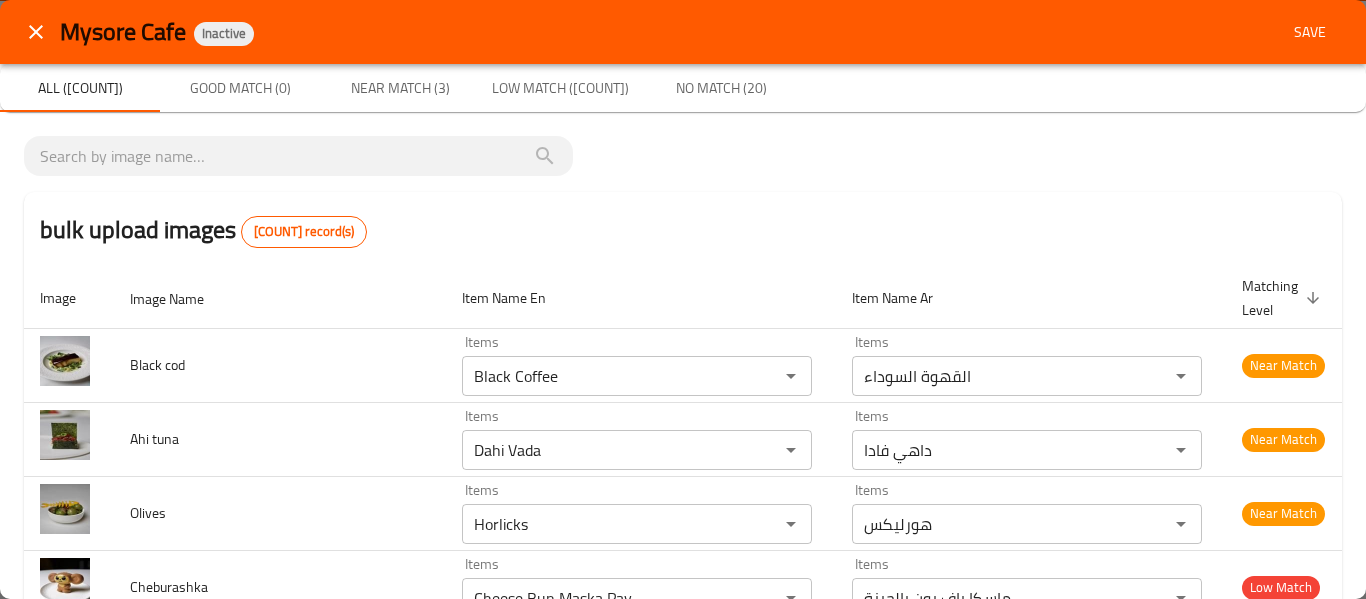 click 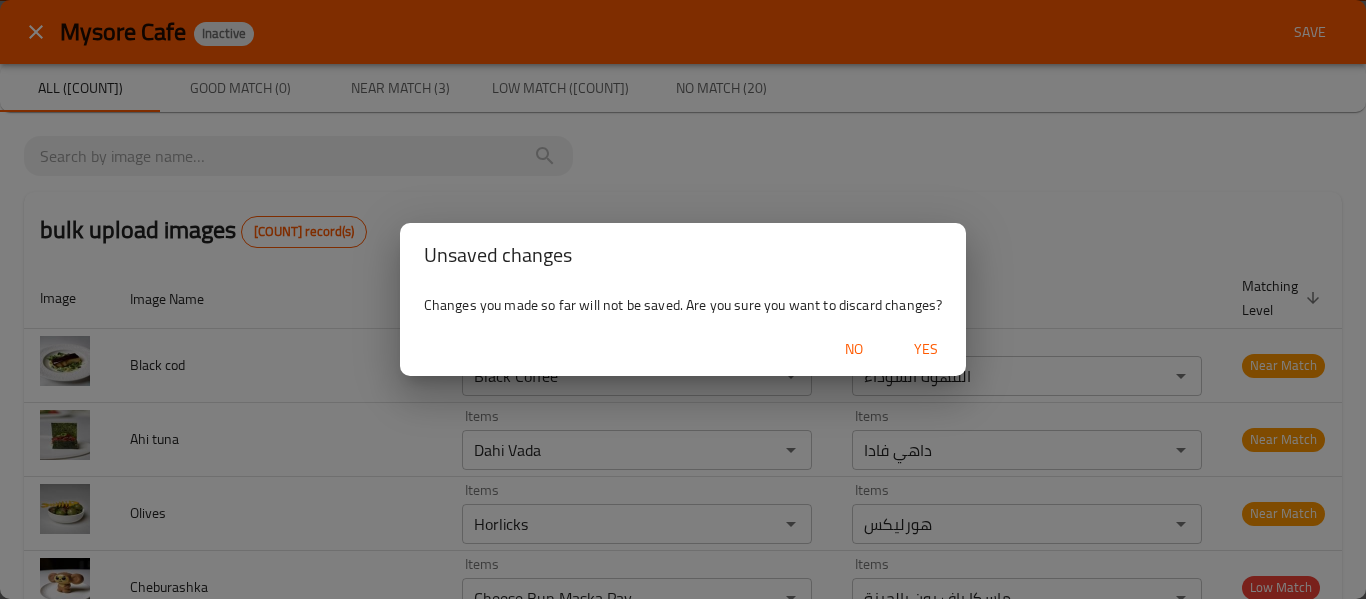 click on "Yes" at bounding box center [926, 349] 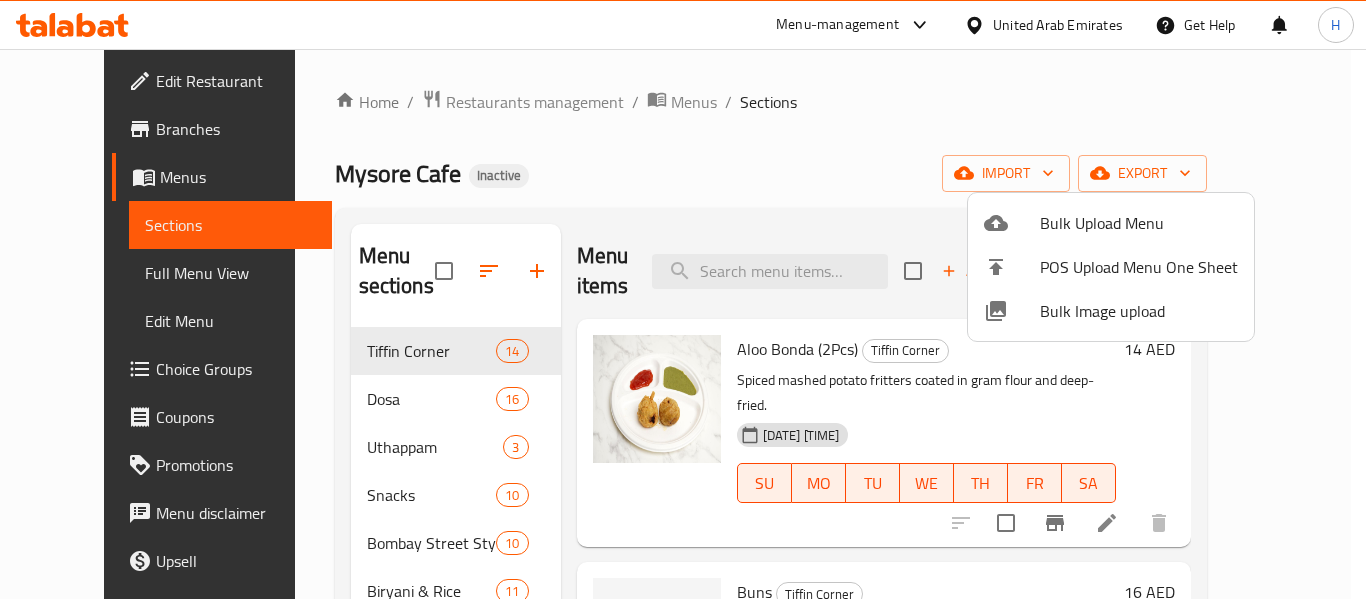 click at bounding box center [683, 299] 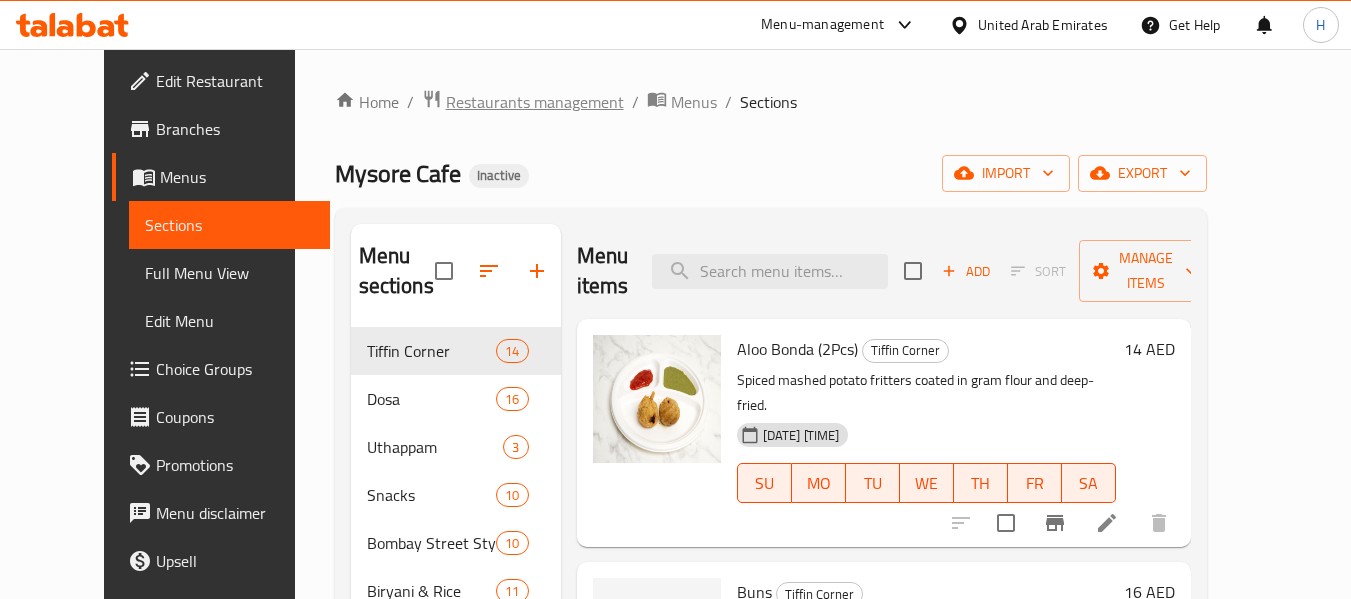 click on "Restaurants management" at bounding box center [535, 102] 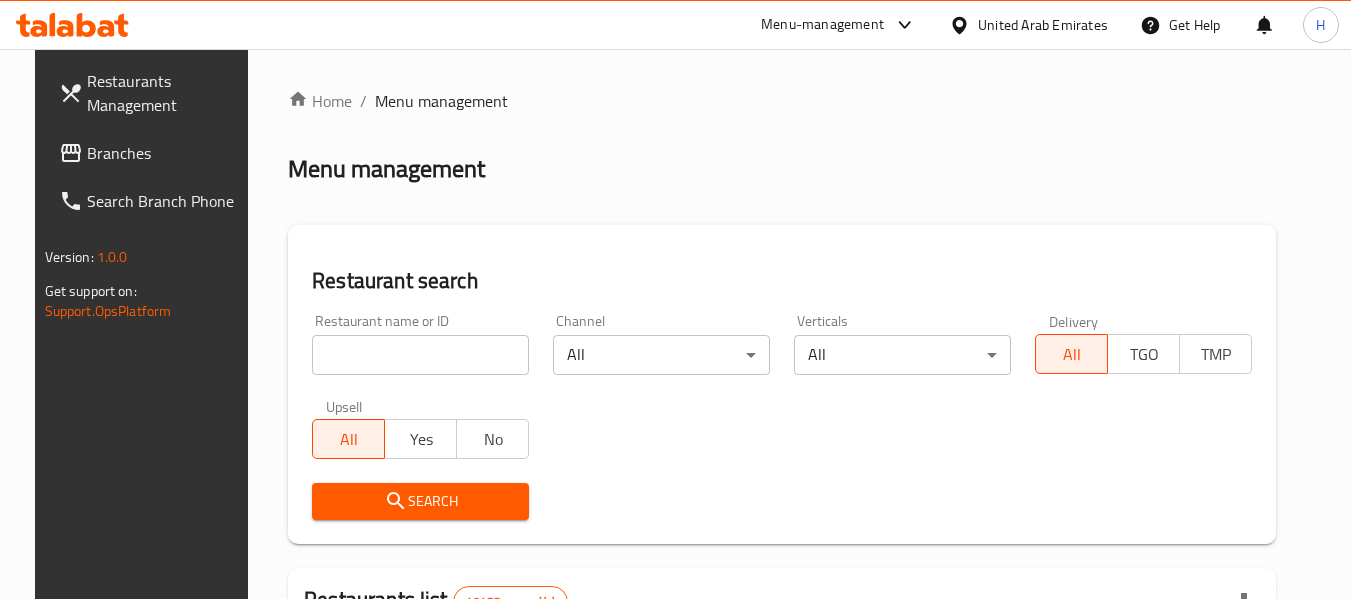 click on "Branches" at bounding box center (166, 153) 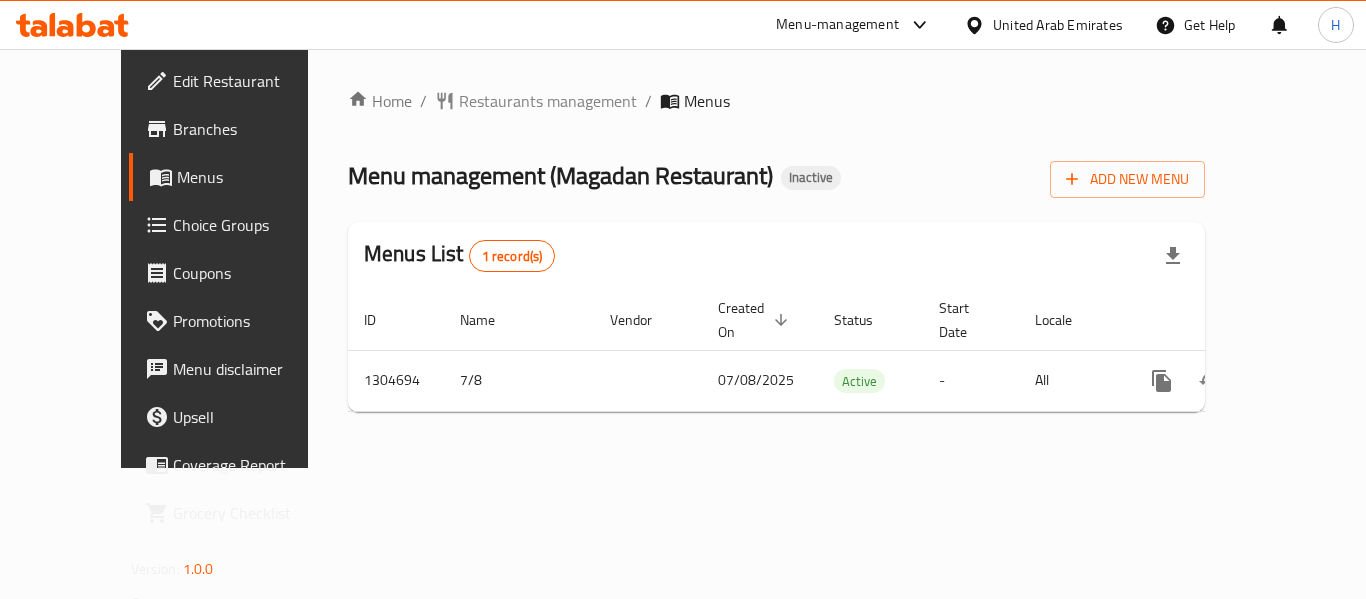 scroll, scrollTop: 0, scrollLeft: 0, axis: both 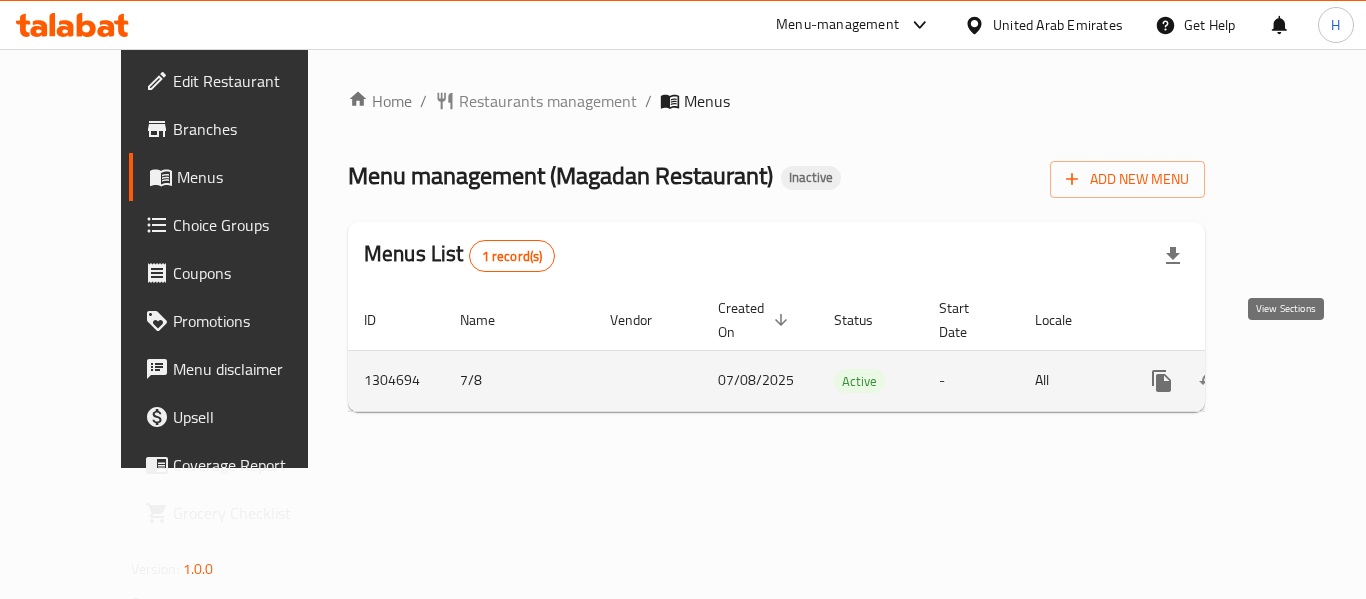 click 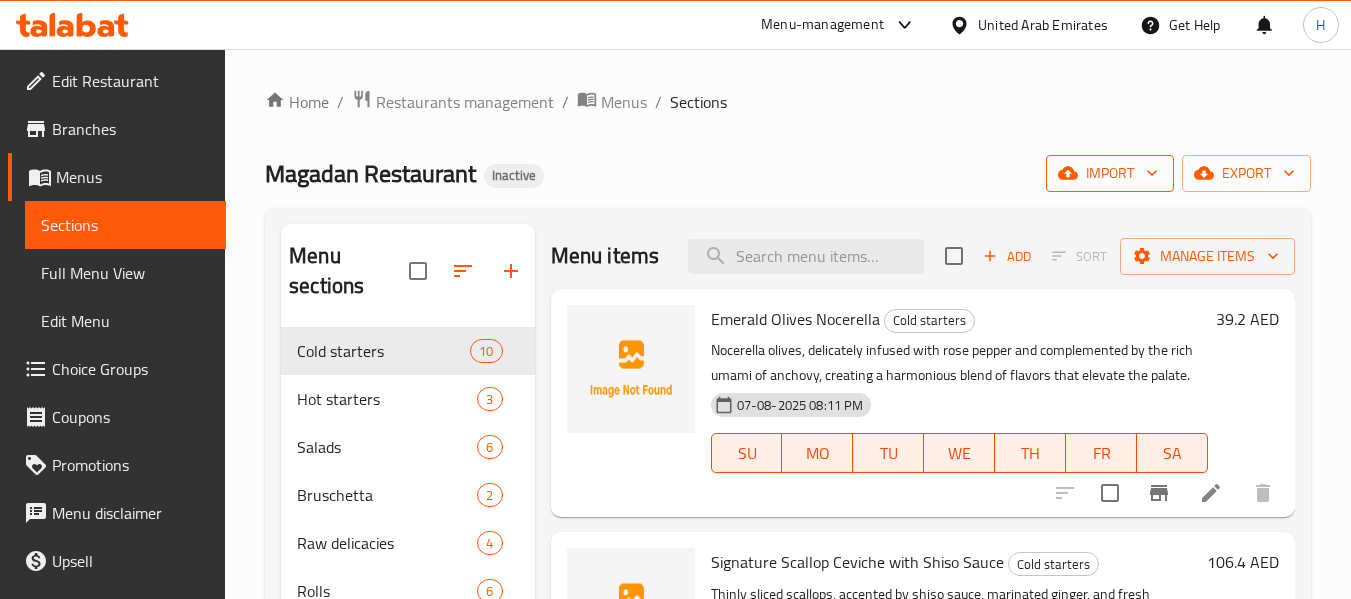 click 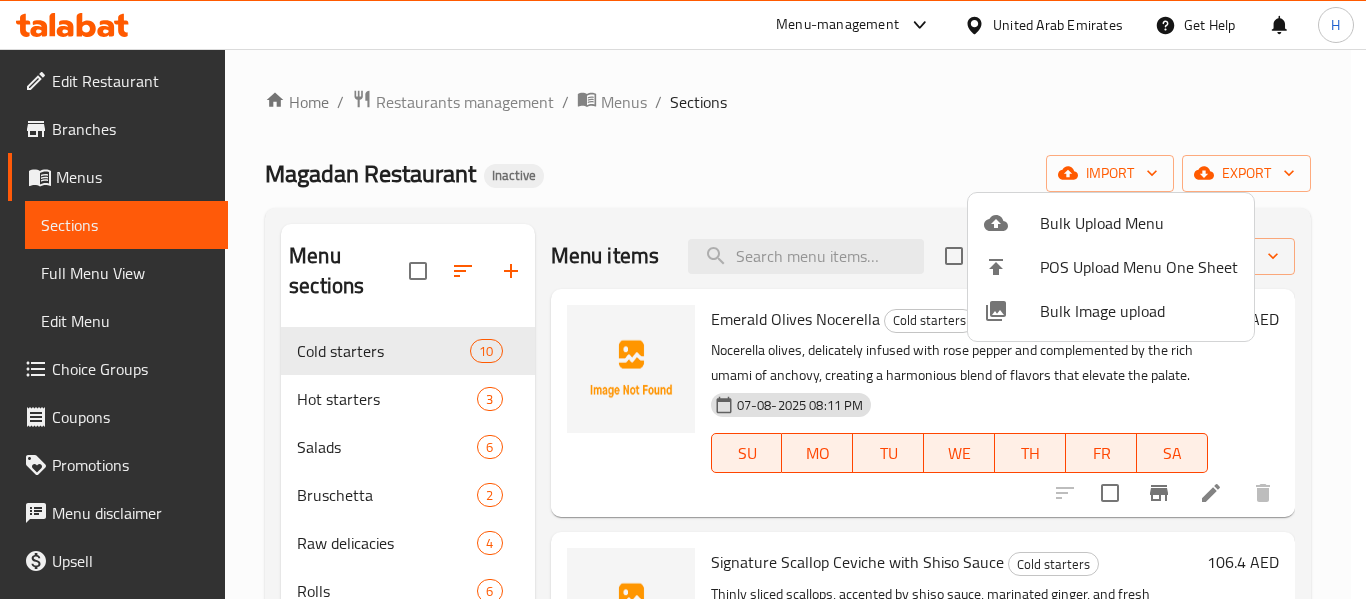click on "Bulk Image upload" at bounding box center (1139, 311) 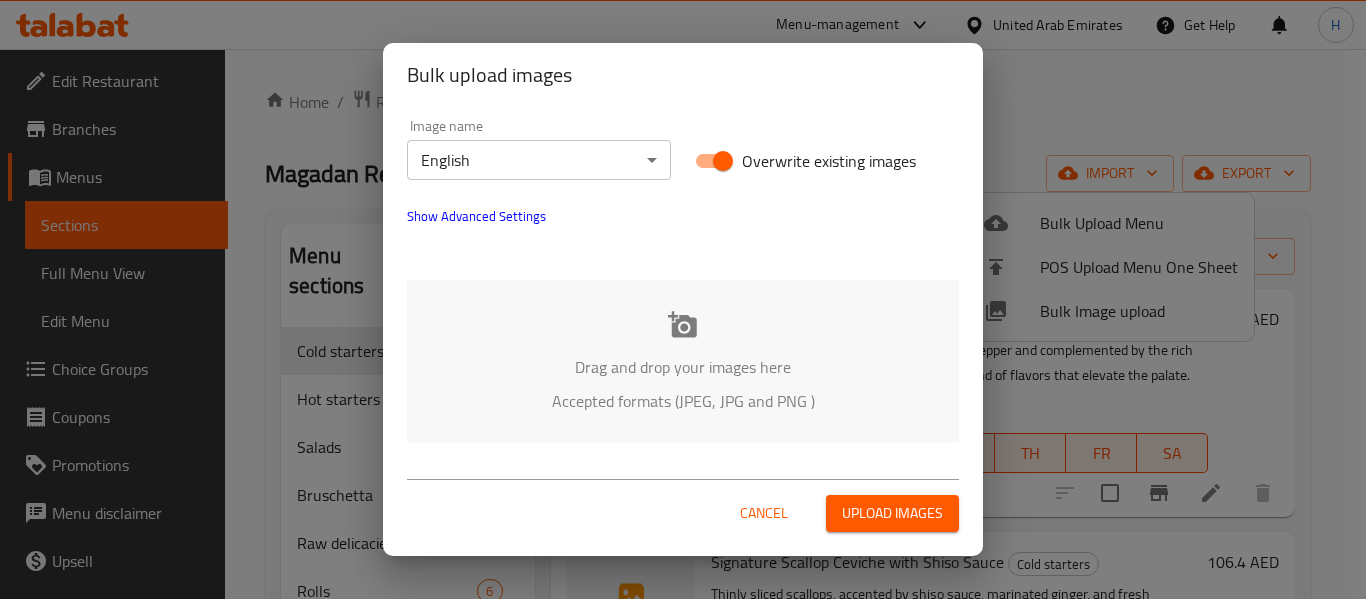 click on "Accepted formats (JPEG, JPG and PNG )" at bounding box center (683, 401) 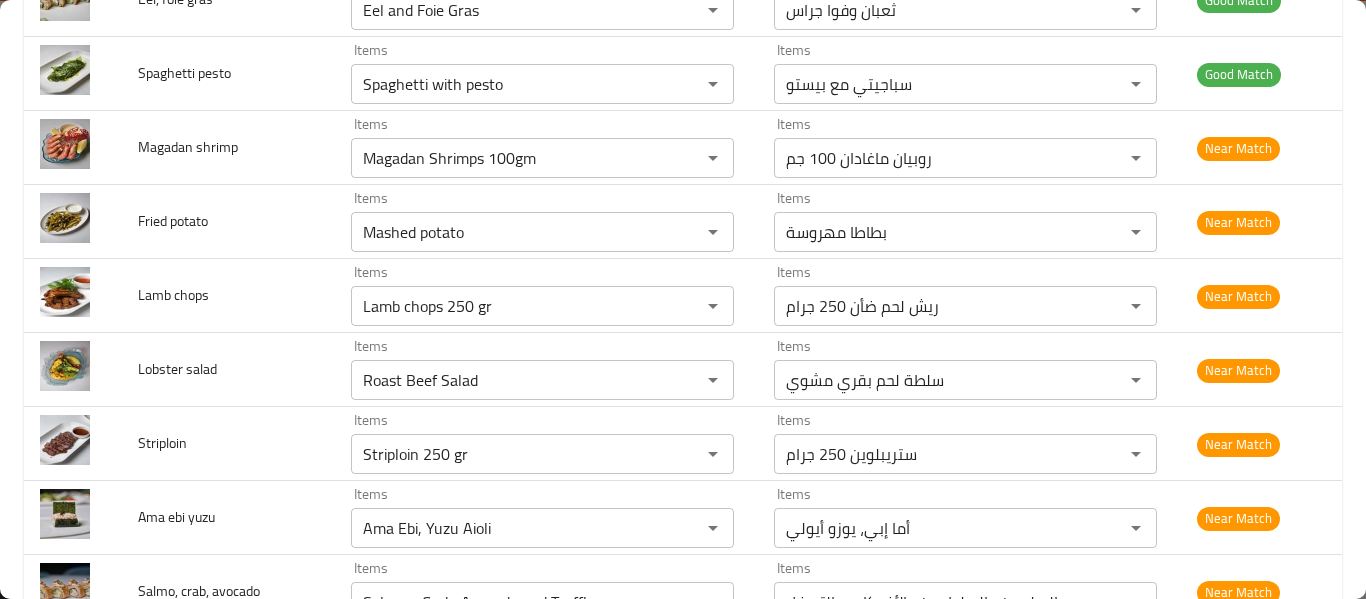 scroll, scrollTop: 2400, scrollLeft: 0, axis: vertical 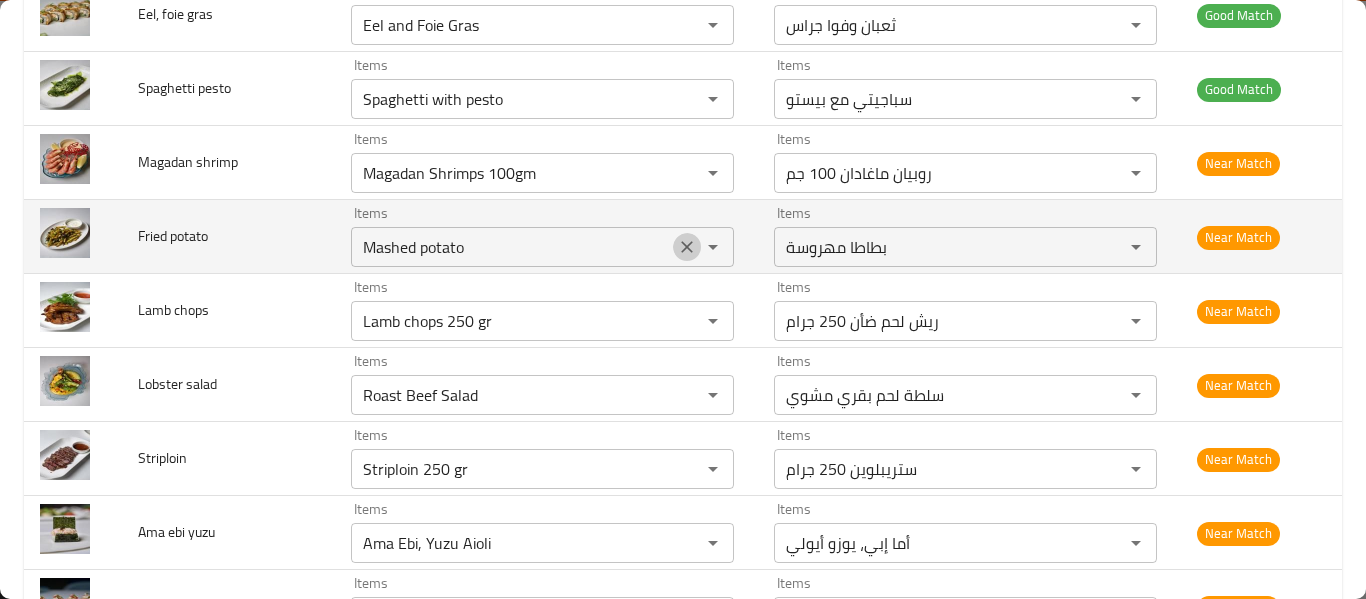 click 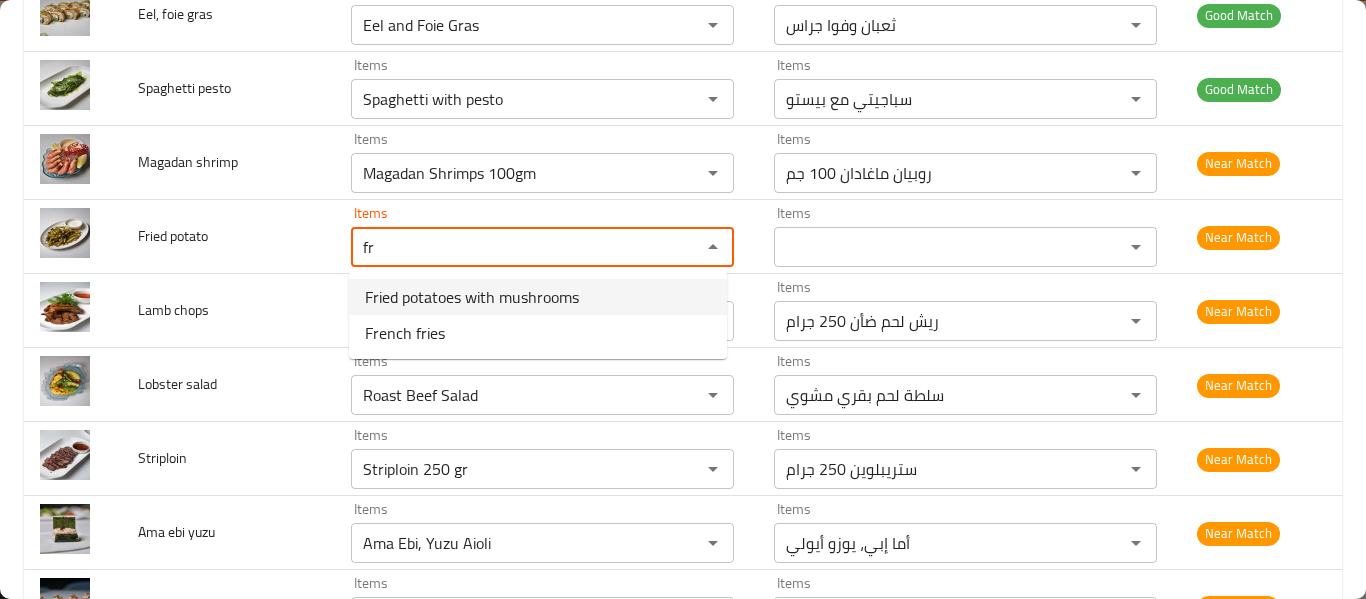 click on "Fried potatoes with mushrooms" at bounding box center (472, 297) 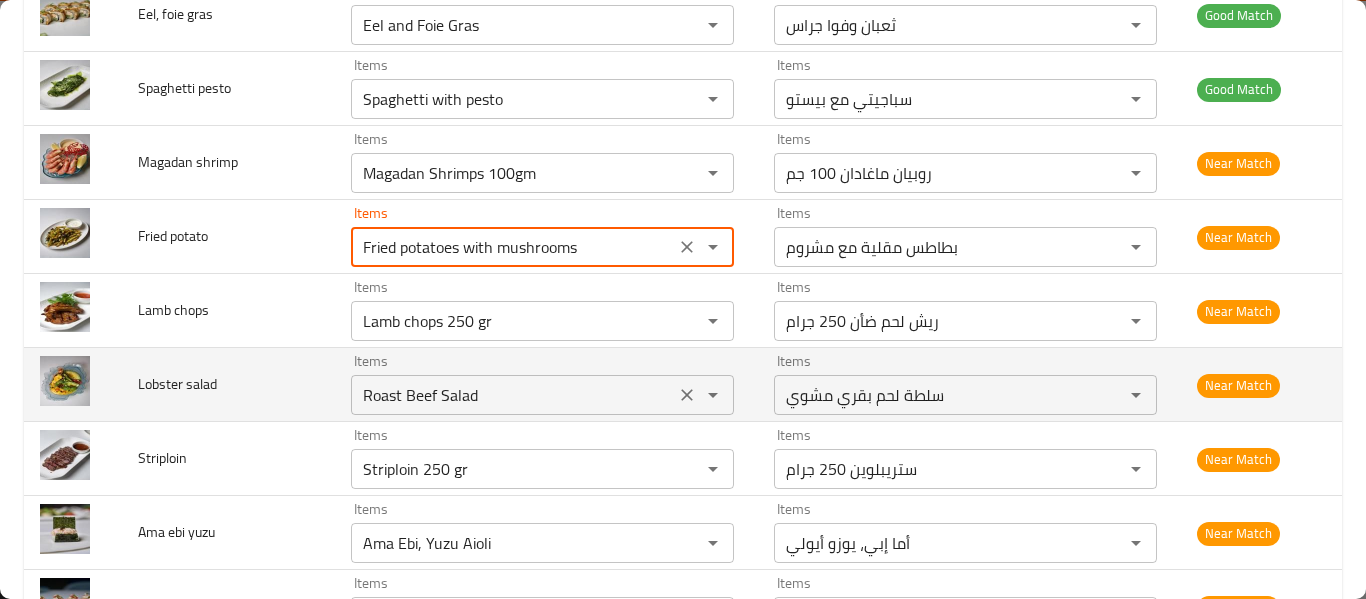 click 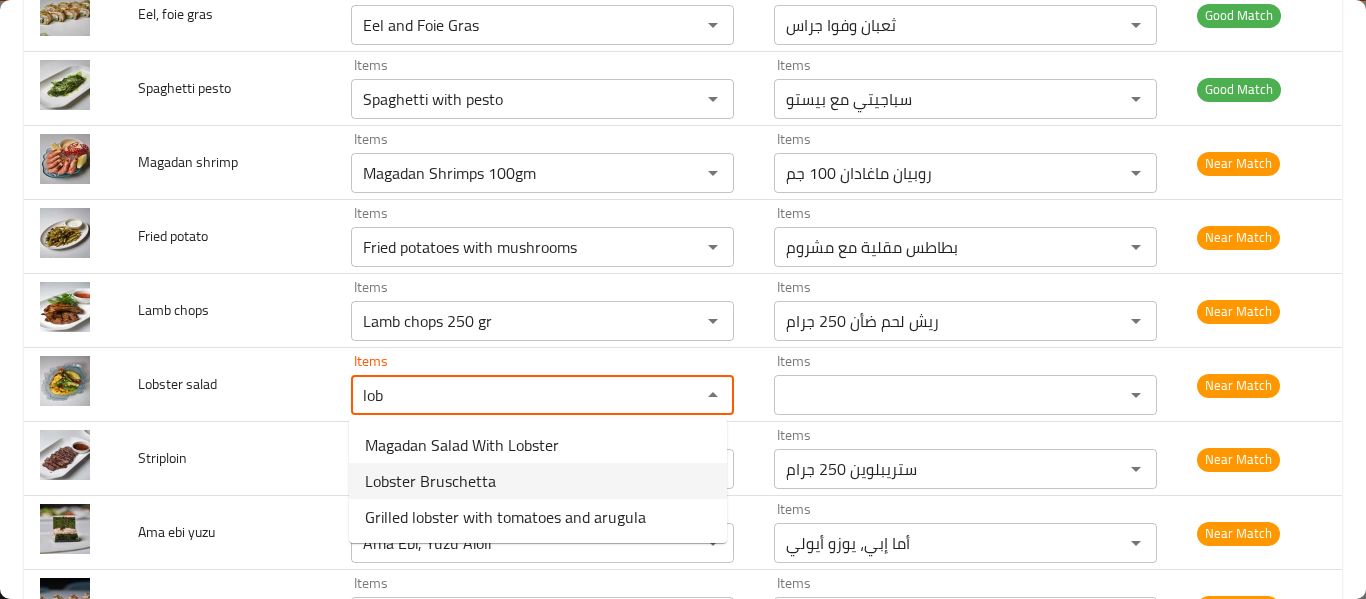 click on "Lobster Bruschetta" at bounding box center (538, 481) 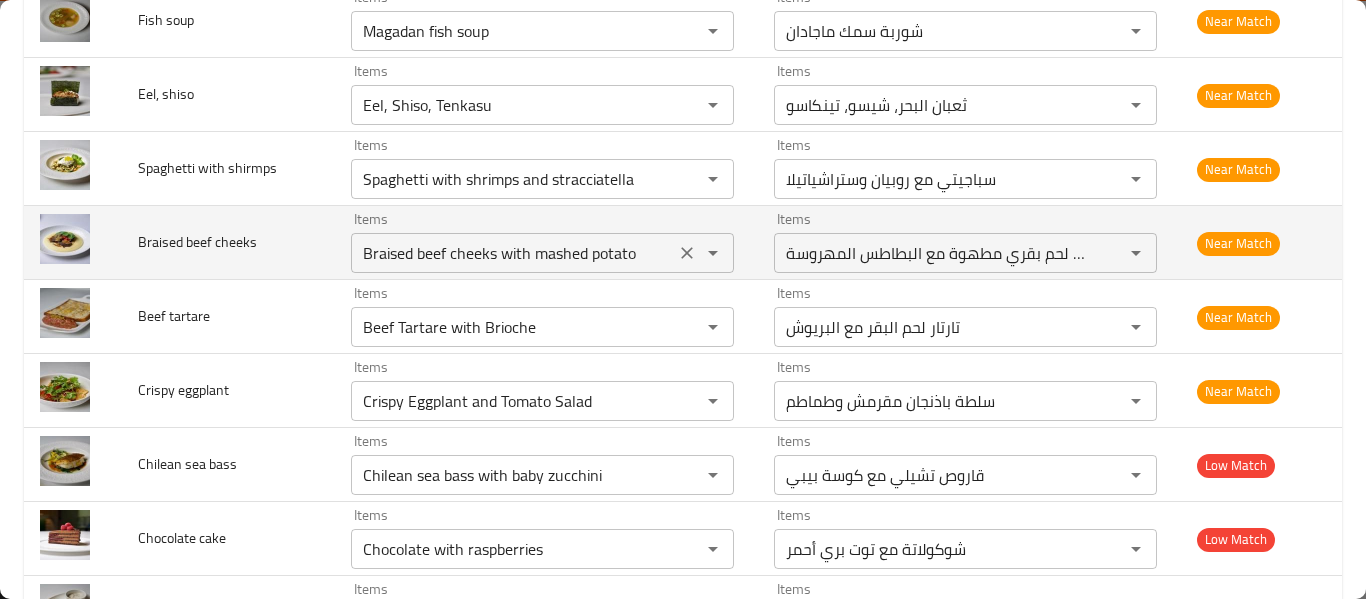 scroll, scrollTop: 3467, scrollLeft: 0, axis: vertical 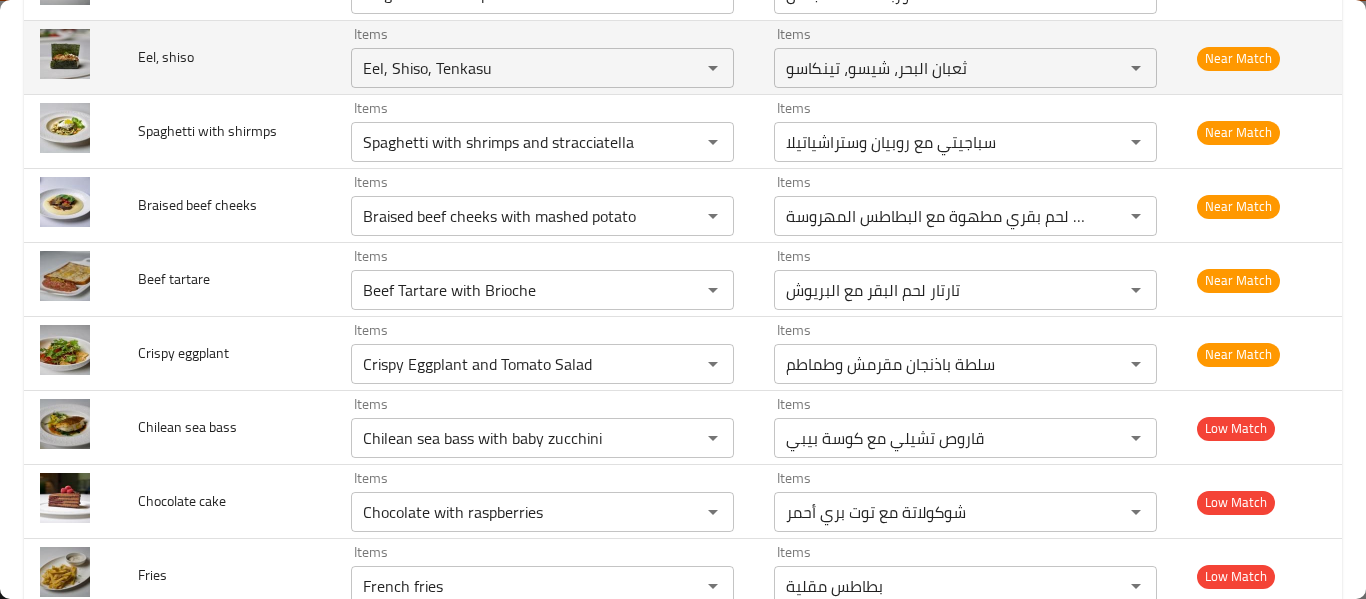type on "Lobster Bruschetta" 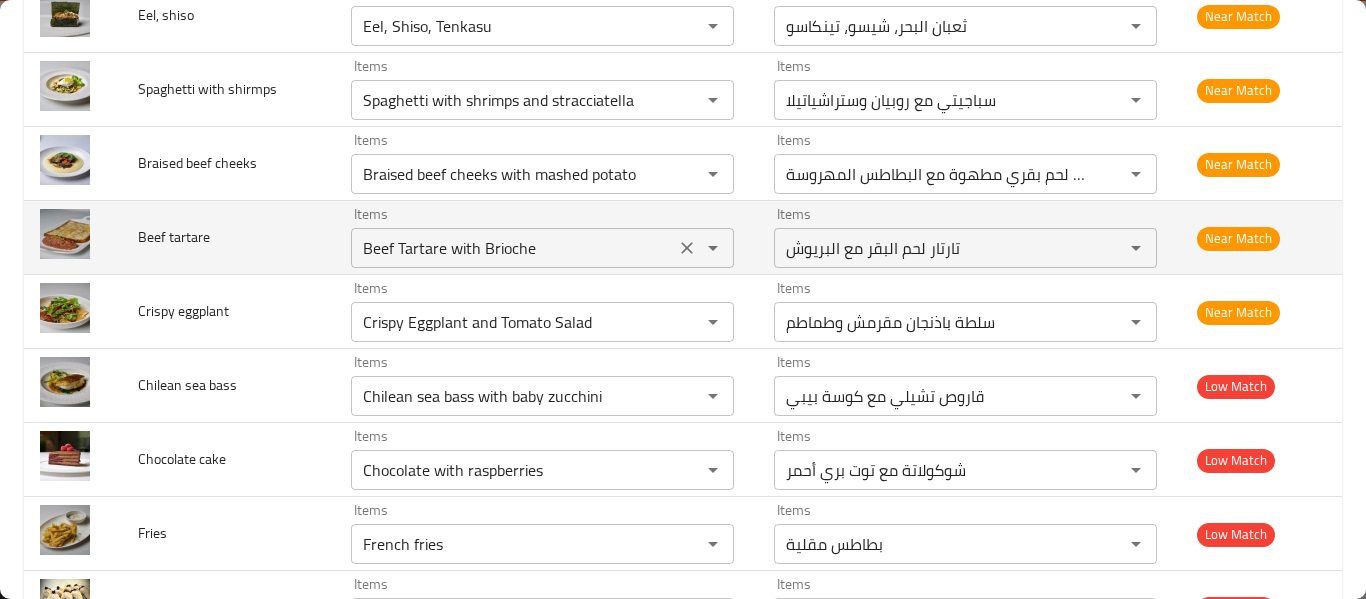 scroll, scrollTop: 3467, scrollLeft: 0, axis: vertical 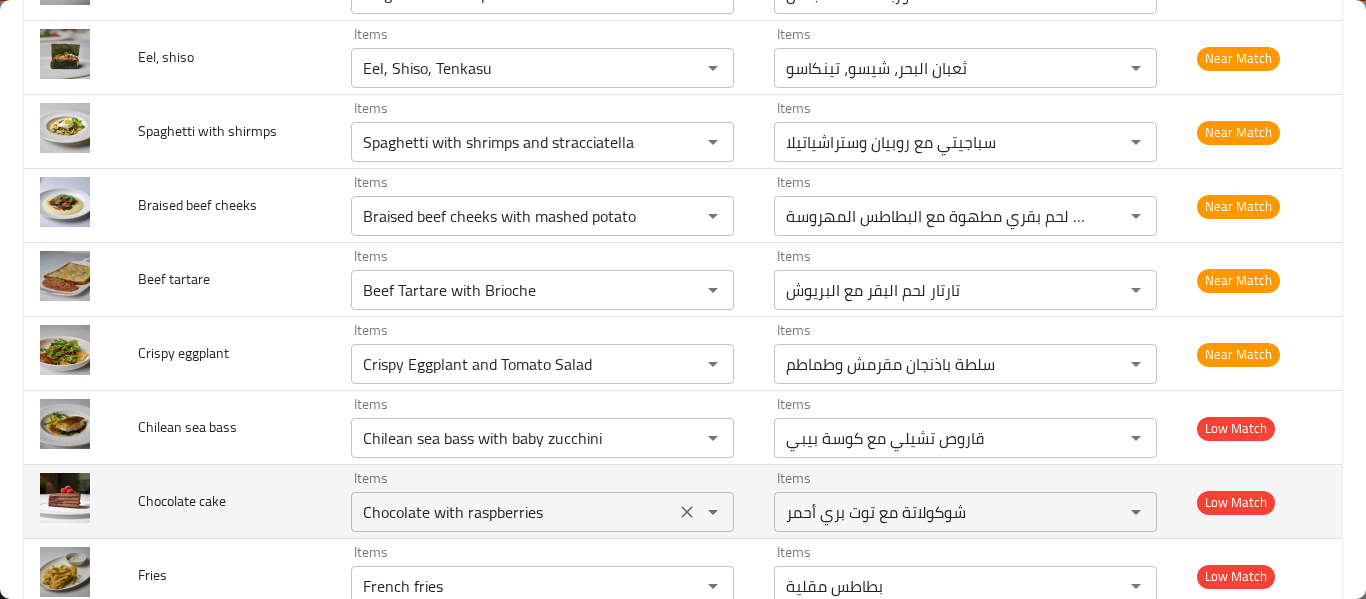 click 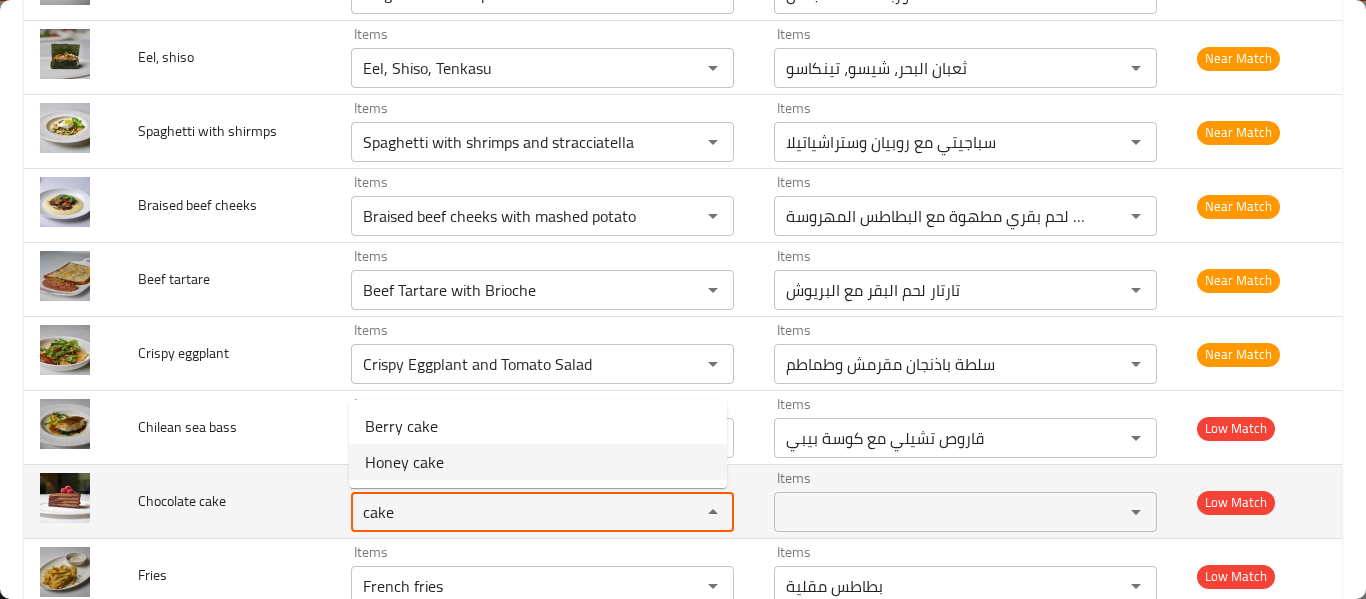 scroll, scrollTop: 3733, scrollLeft: 0, axis: vertical 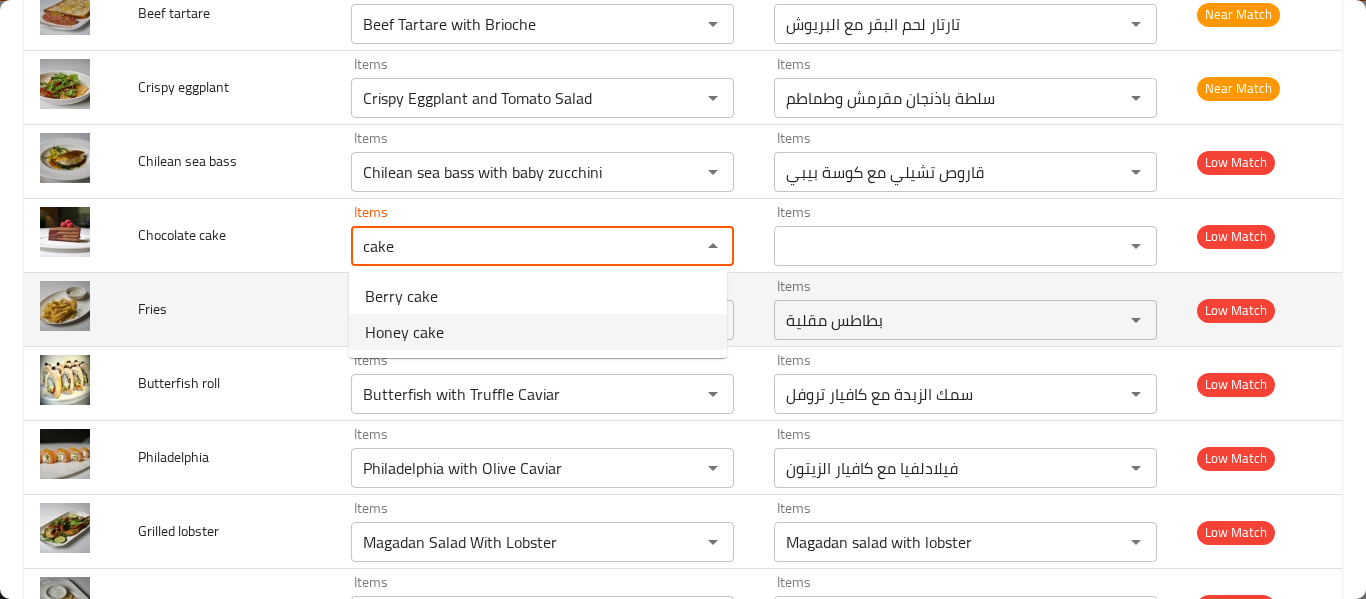 type on "cake" 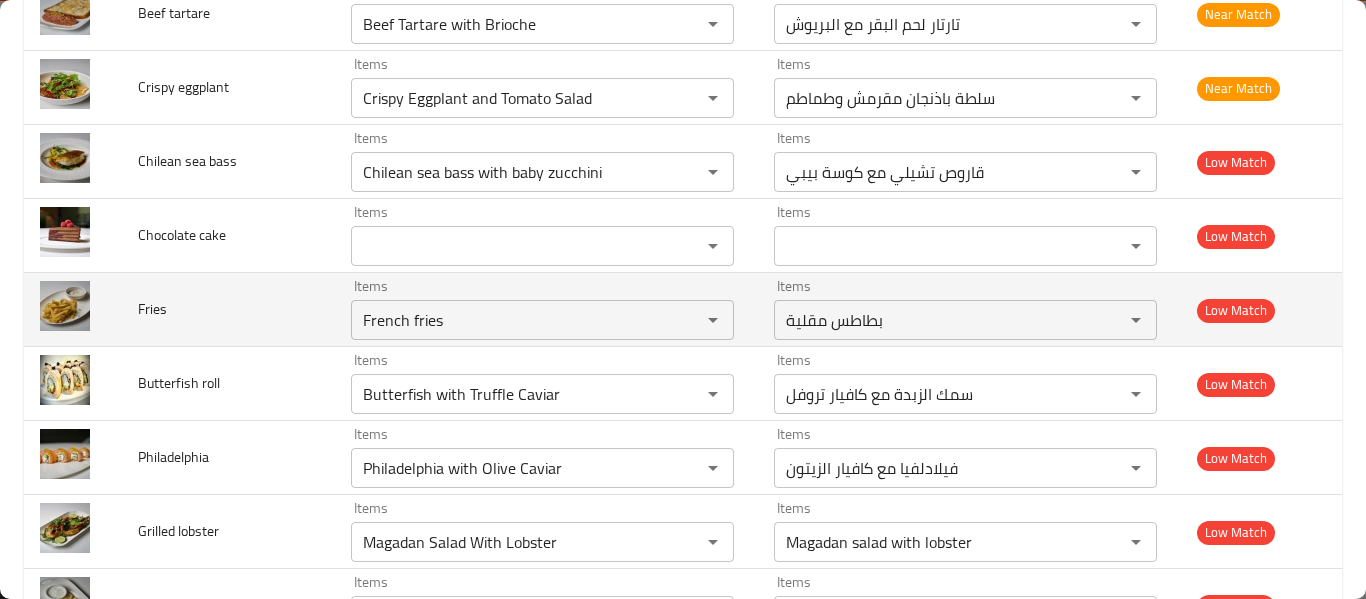 click on "Fries" at bounding box center [229, 310] 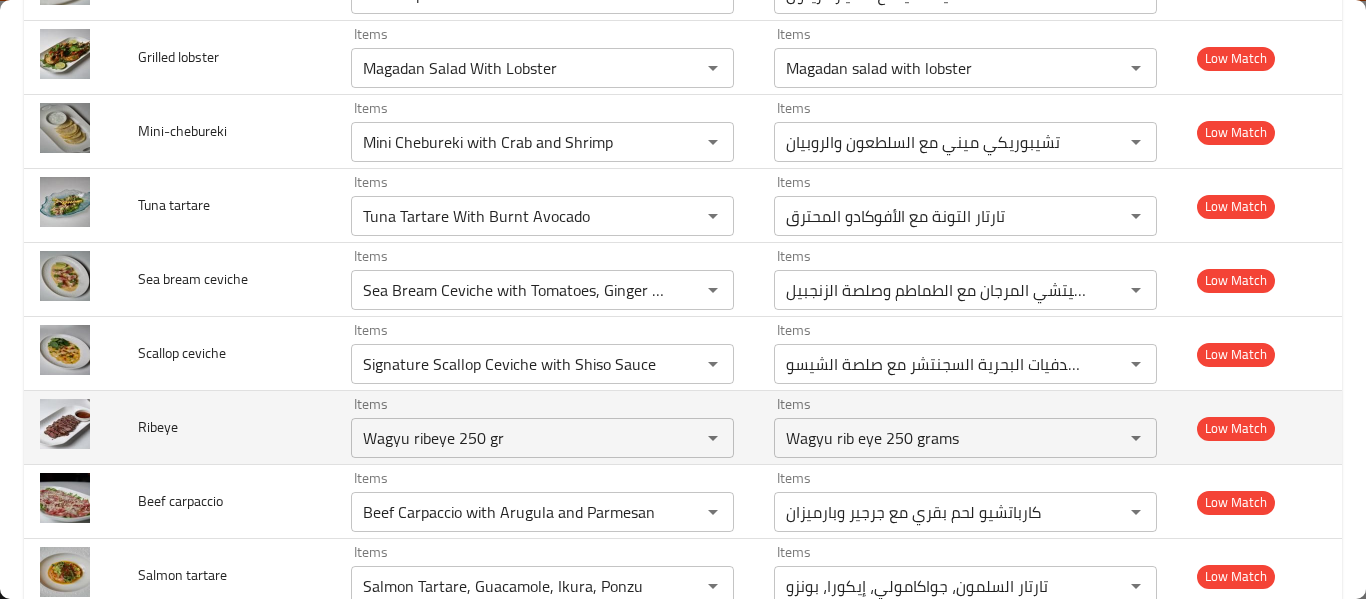 scroll, scrollTop: 4267, scrollLeft: 0, axis: vertical 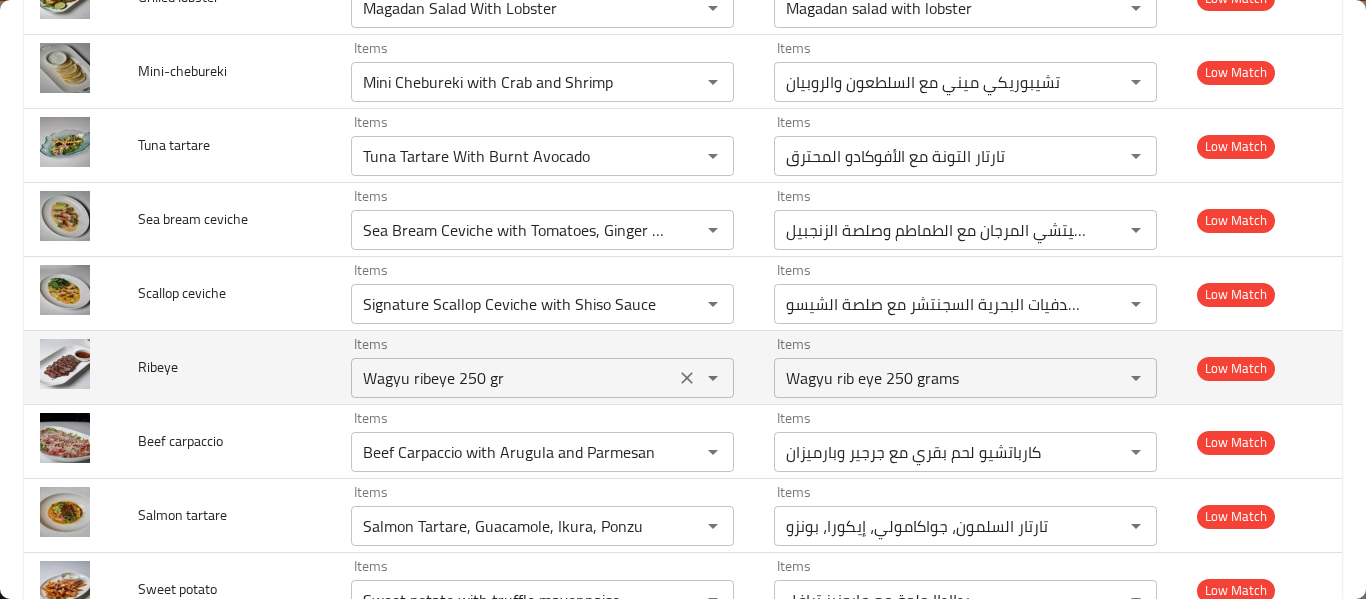 click 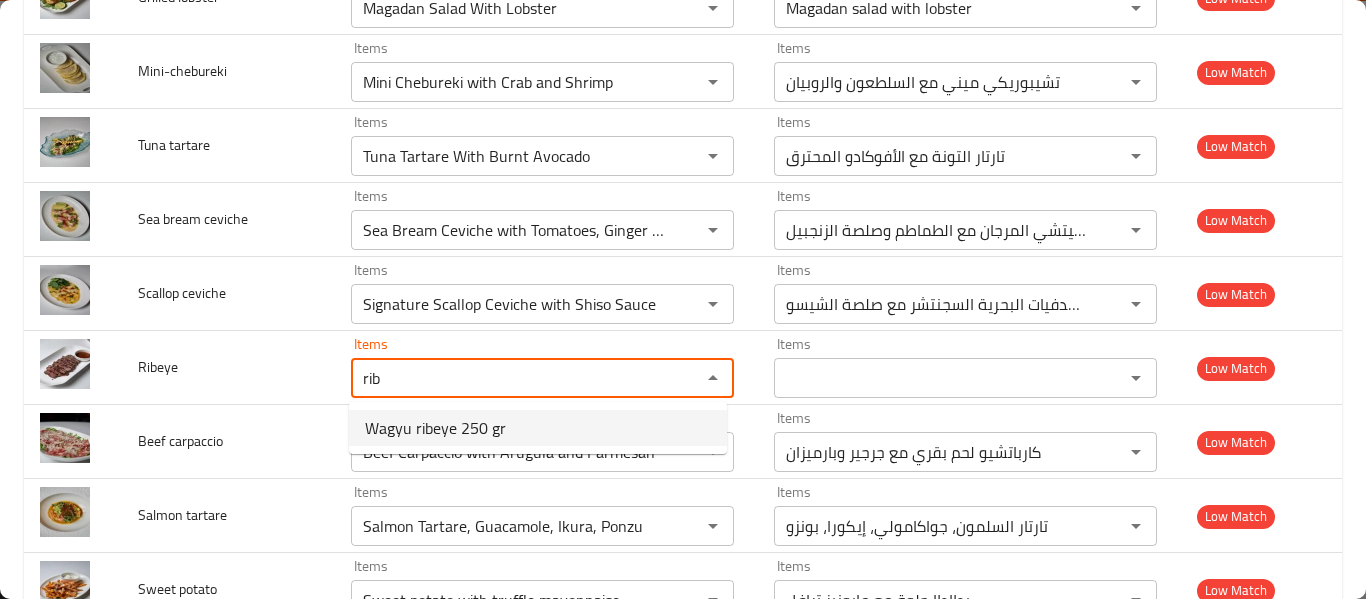 click on "Wagyu ribeye 250 gr" at bounding box center [538, 428] 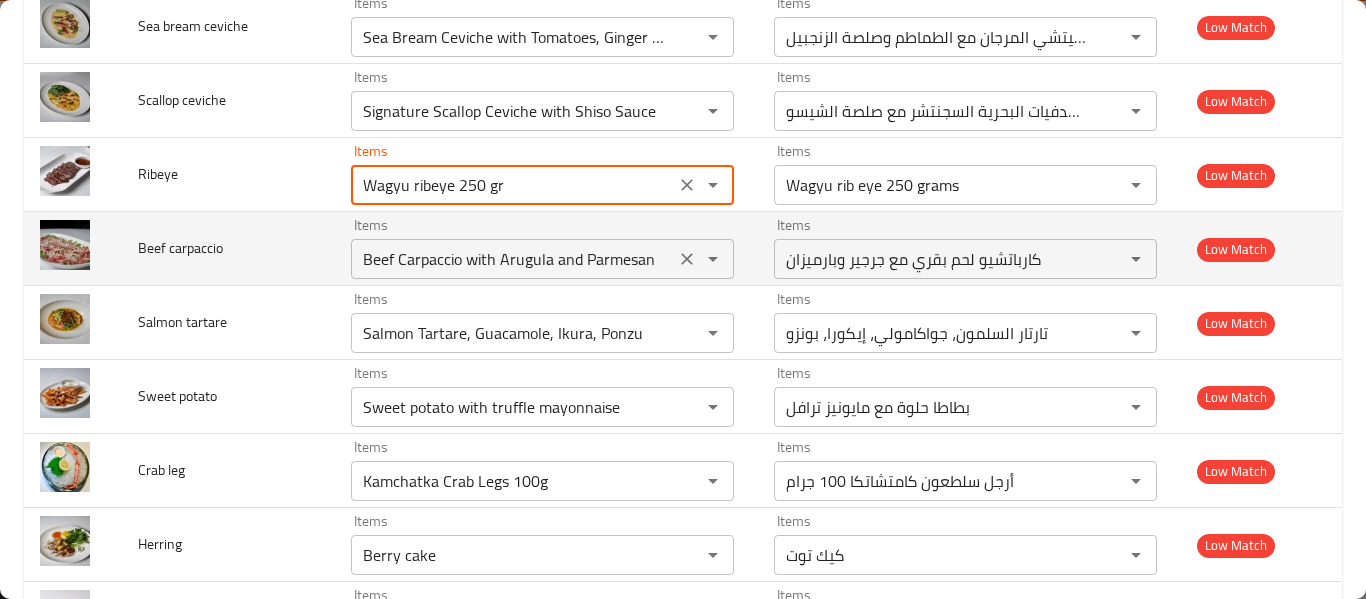 scroll, scrollTop: 4533, scrollLeft: 0, axis: vertical 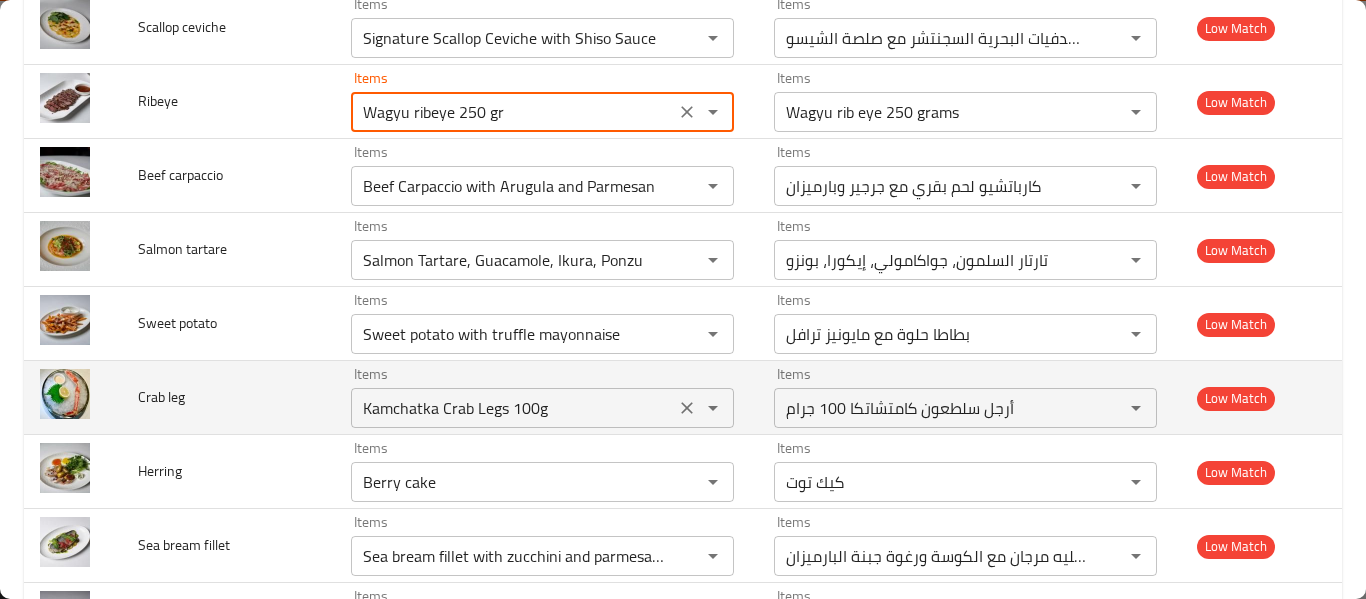 click 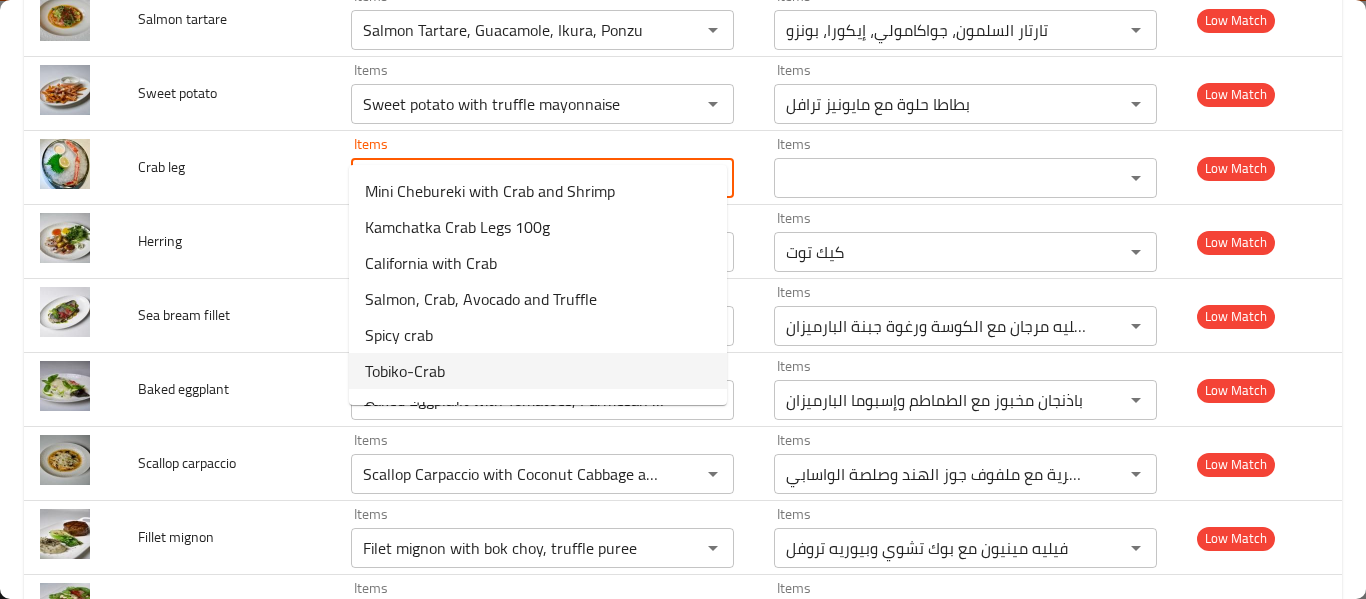 scroll, scrollTop: 4800, scrollLeft: 0, axis: vertical 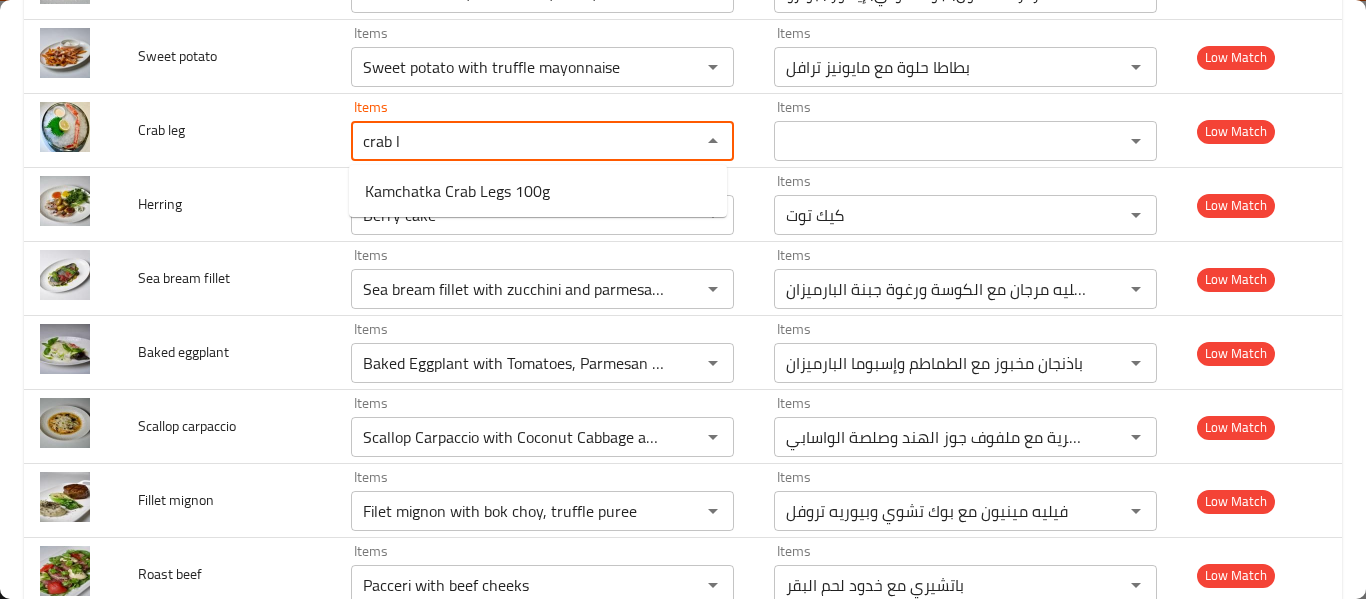 click on "Kamchatka Crab Legs 100g" at bounding box center (457, 191) 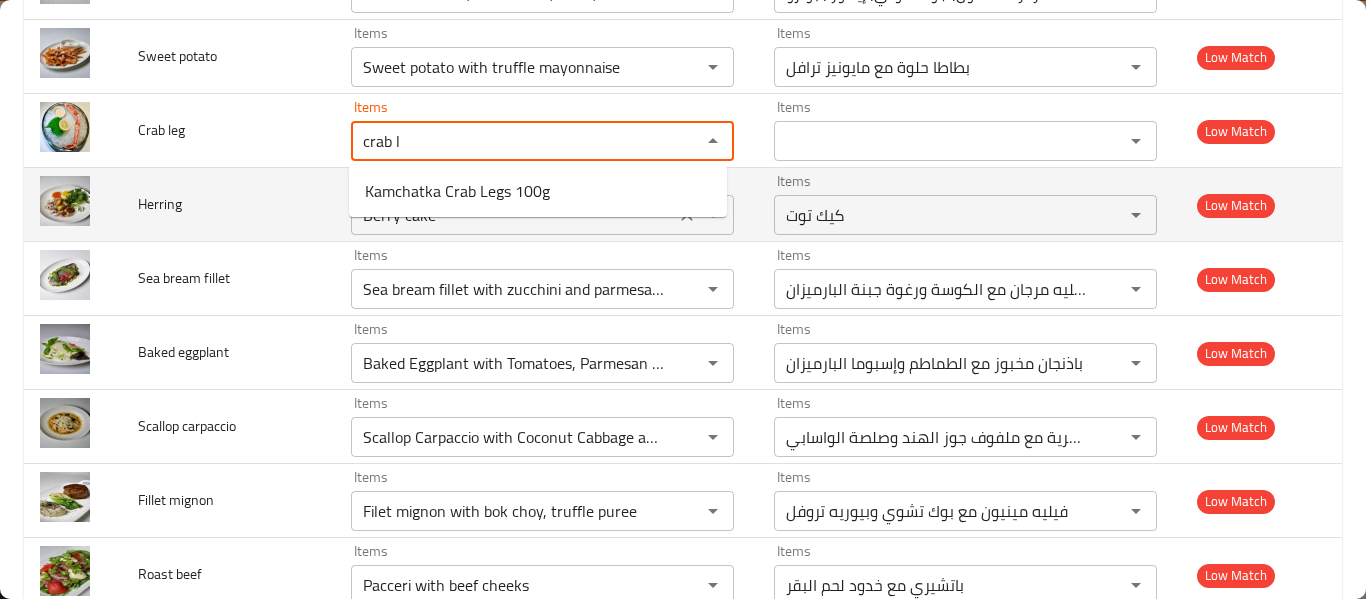 type on "Kamchatka Crab Legs 100g" 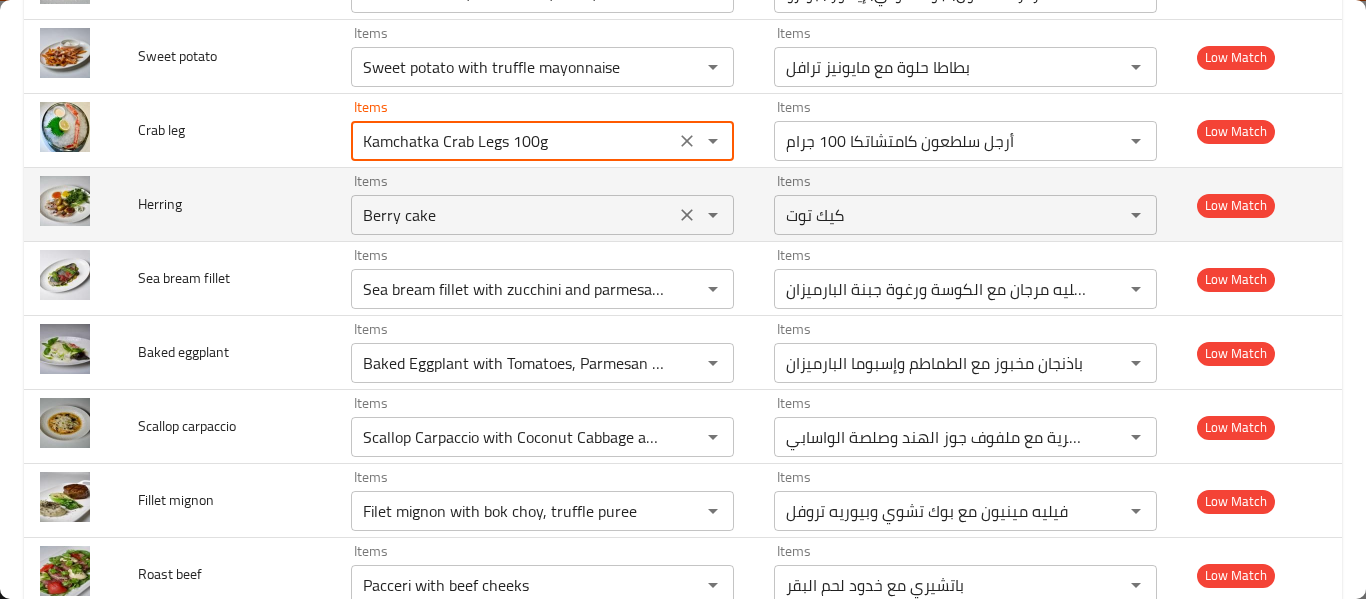 type on "Kamchatka Crab Legs 100g" 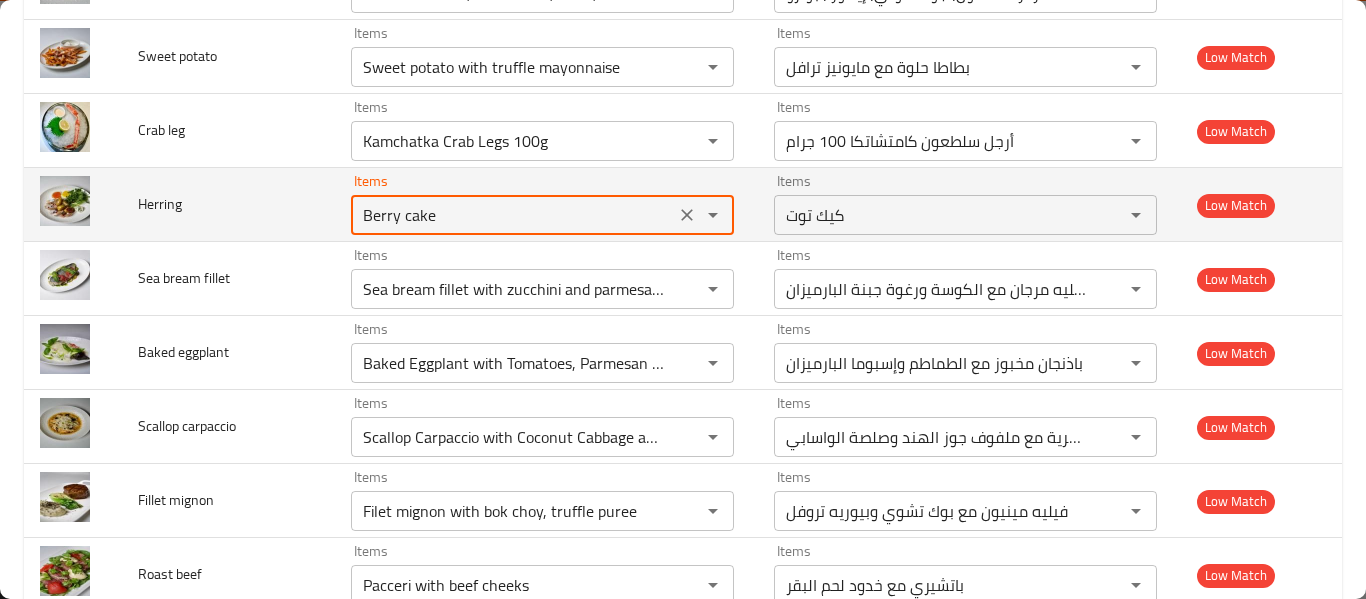 click on "Berry cake" at bounding box center [513, 215] 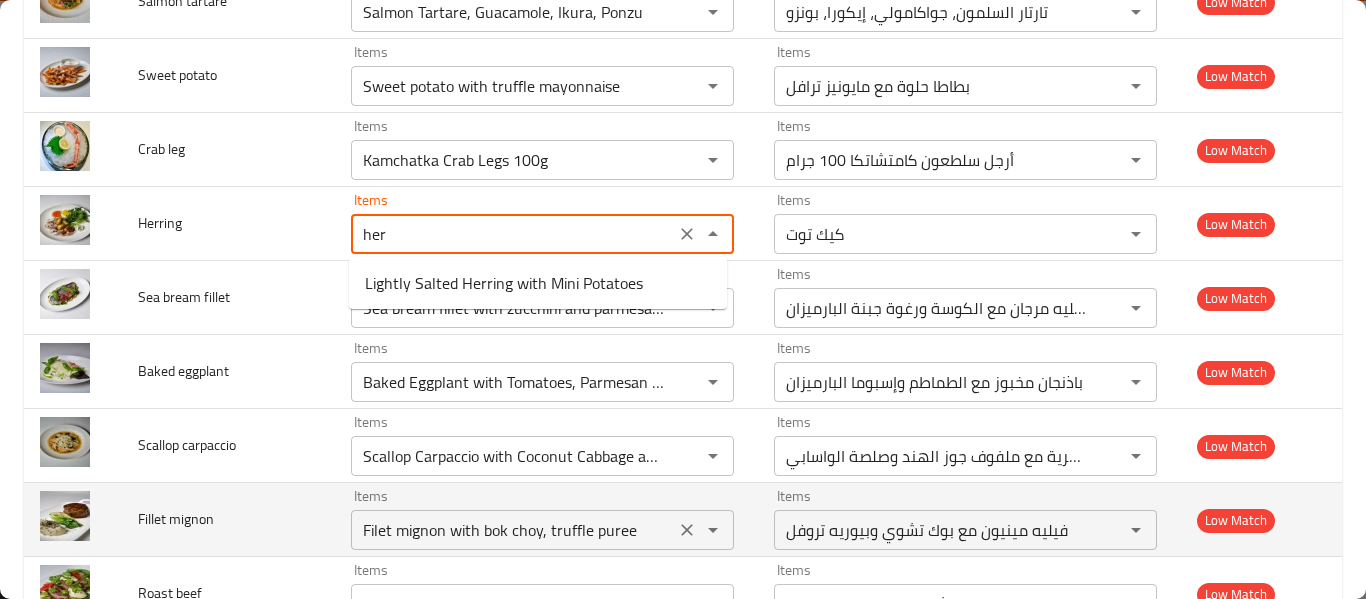 scroll, scrollTop: 4787, scrollLeft: 0, axis: vertical 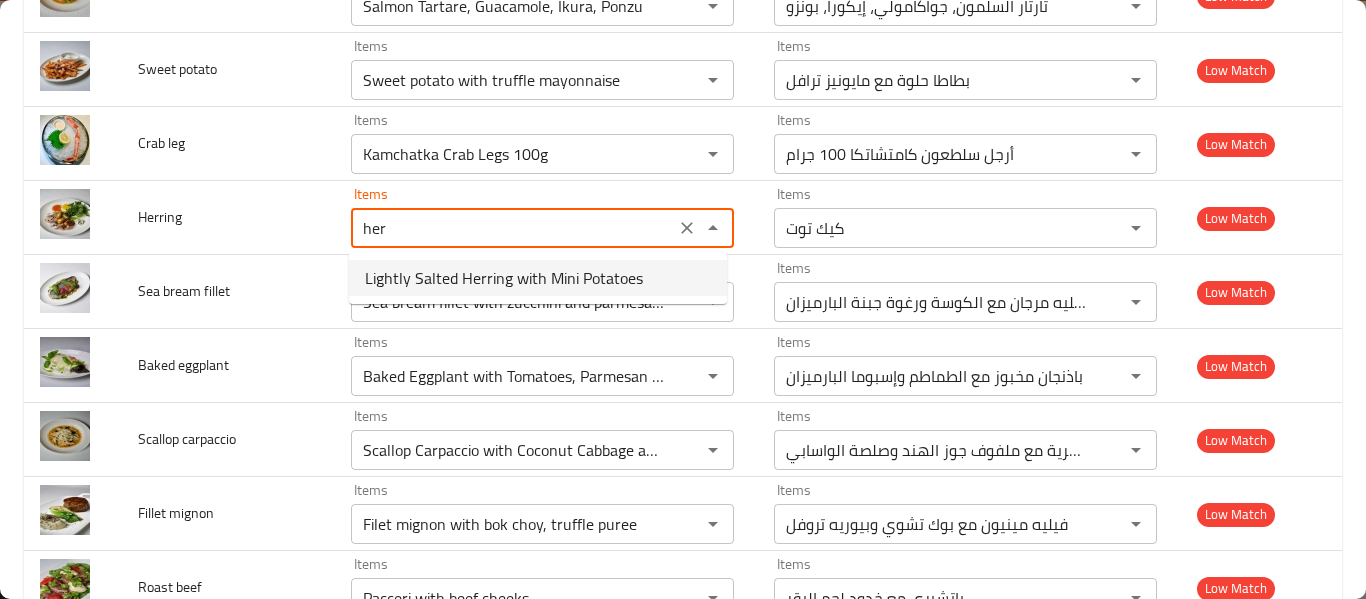 click on "Lightly Salted Herring with Mini Potatoes" at bounding box center (504, 278) 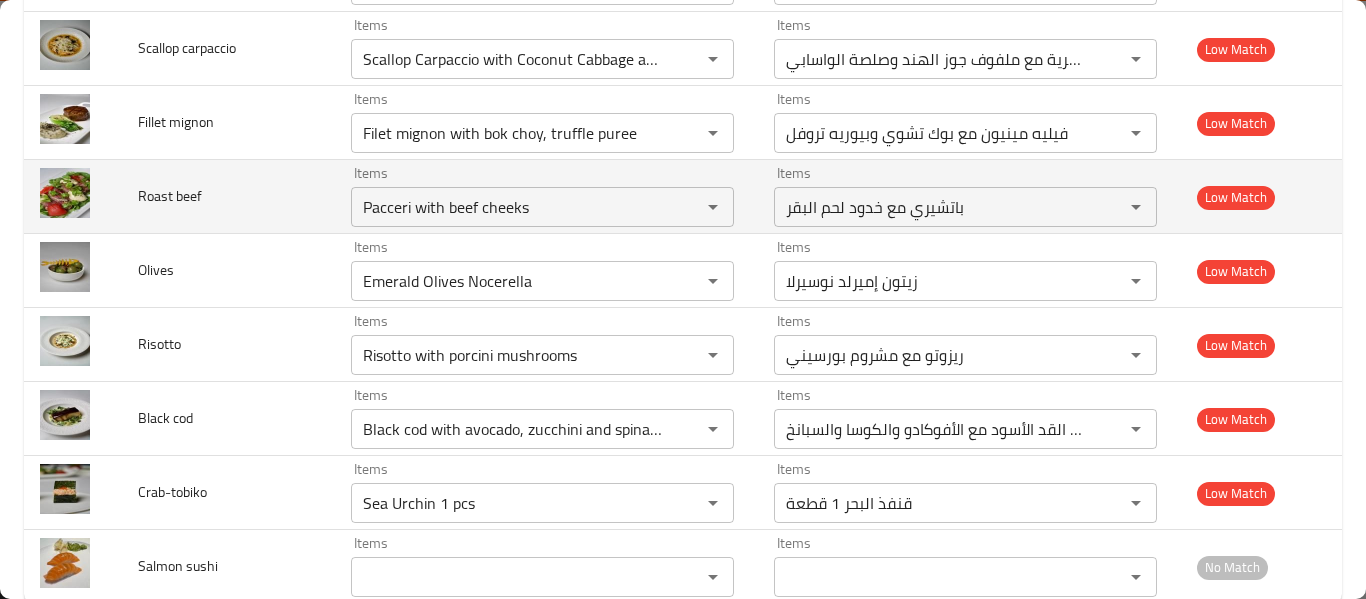 scroll, scrollTop: 5223, scrollLeft: 0, axis: vertical 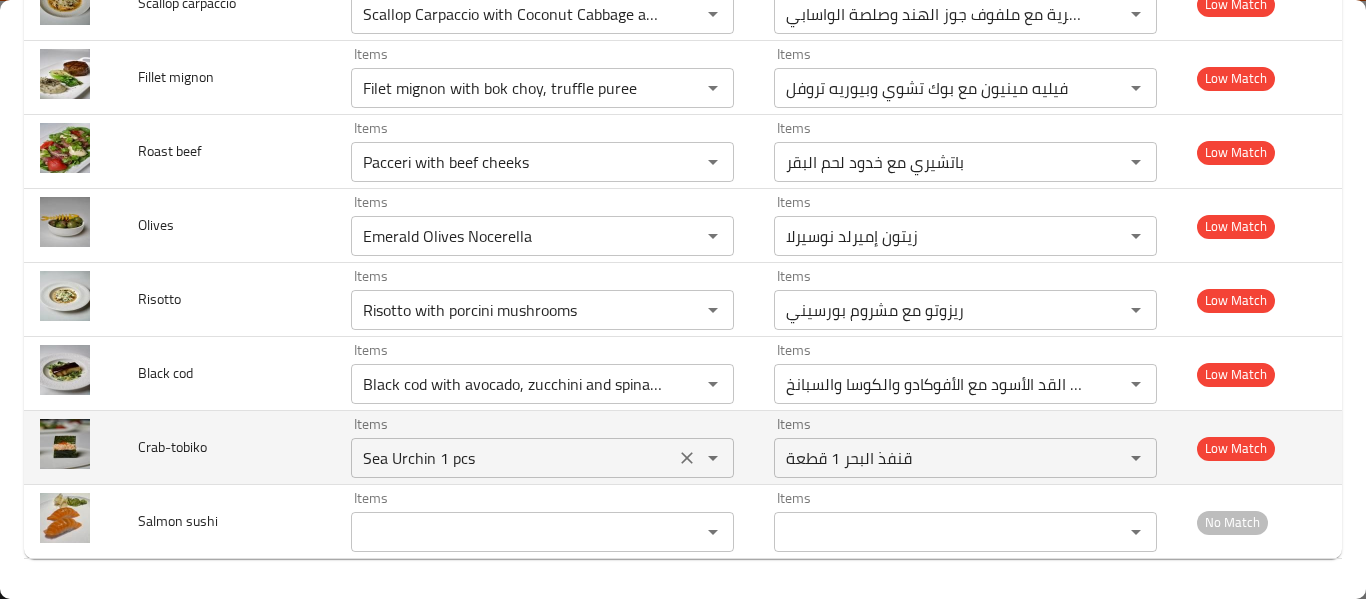 click on "Sea Urchin 1 pcs Items" at bounding box center (542, 458) 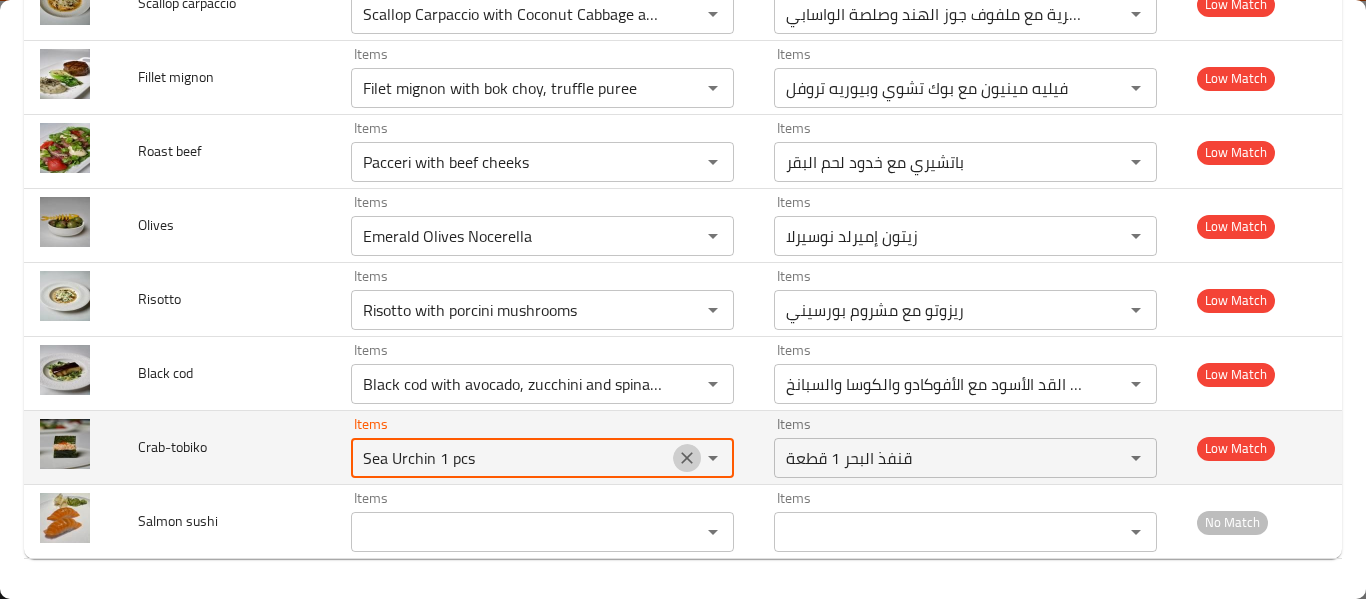 click 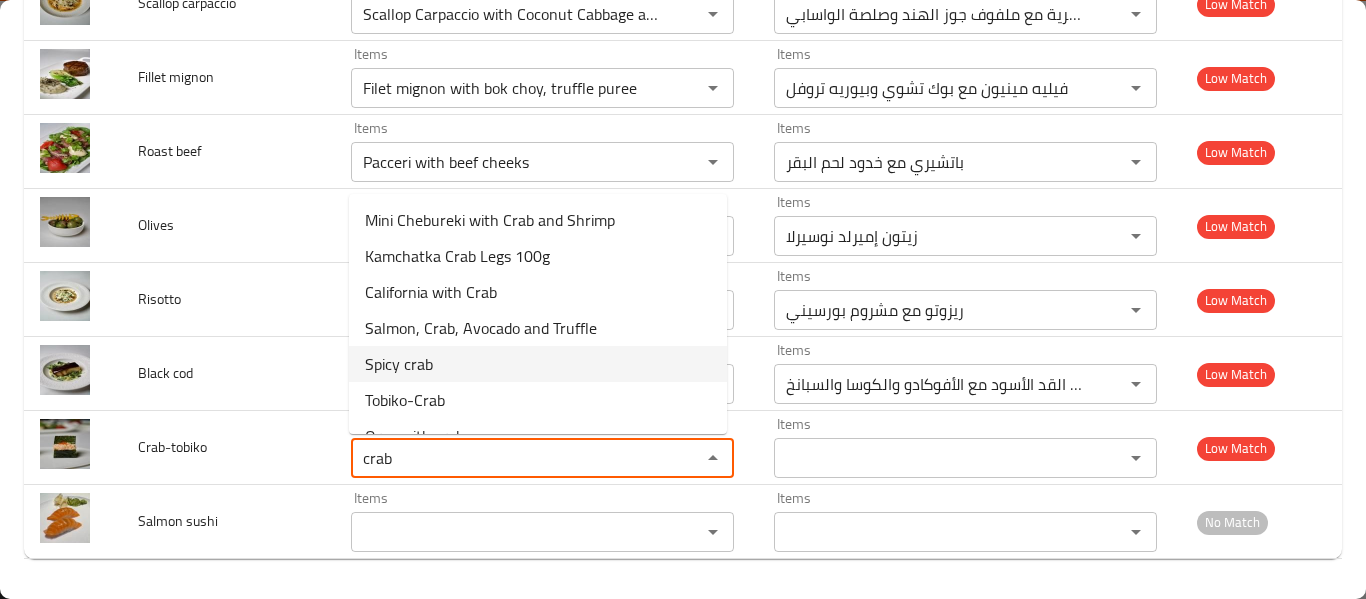 scroll, scrollTop: 28, scrollLeft: 0, axis: vertical 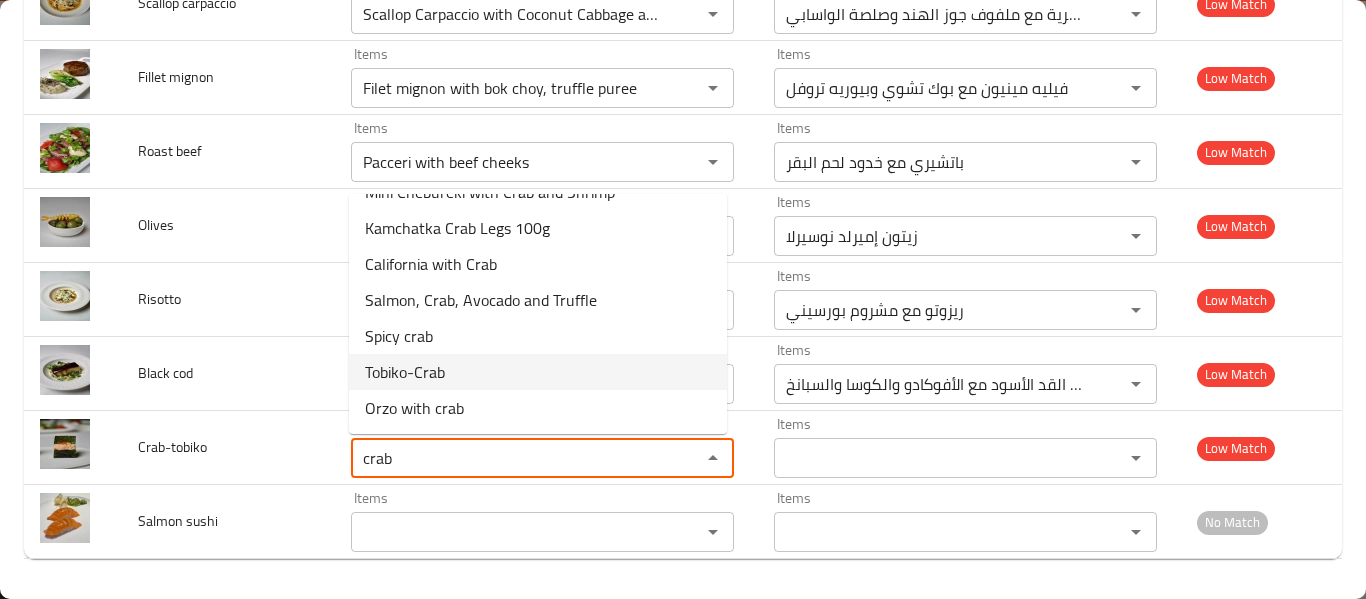 click on "Tobiko-Crab" at bounding box center [538, 372] 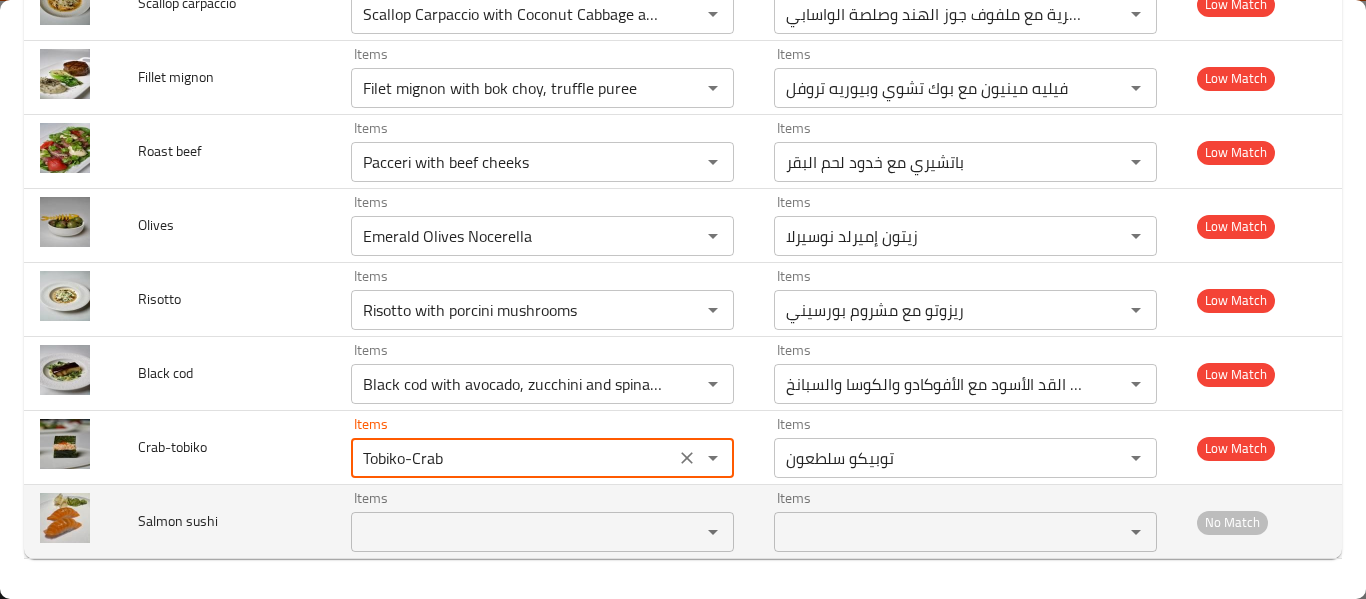 type on "Tobiko-Crab" 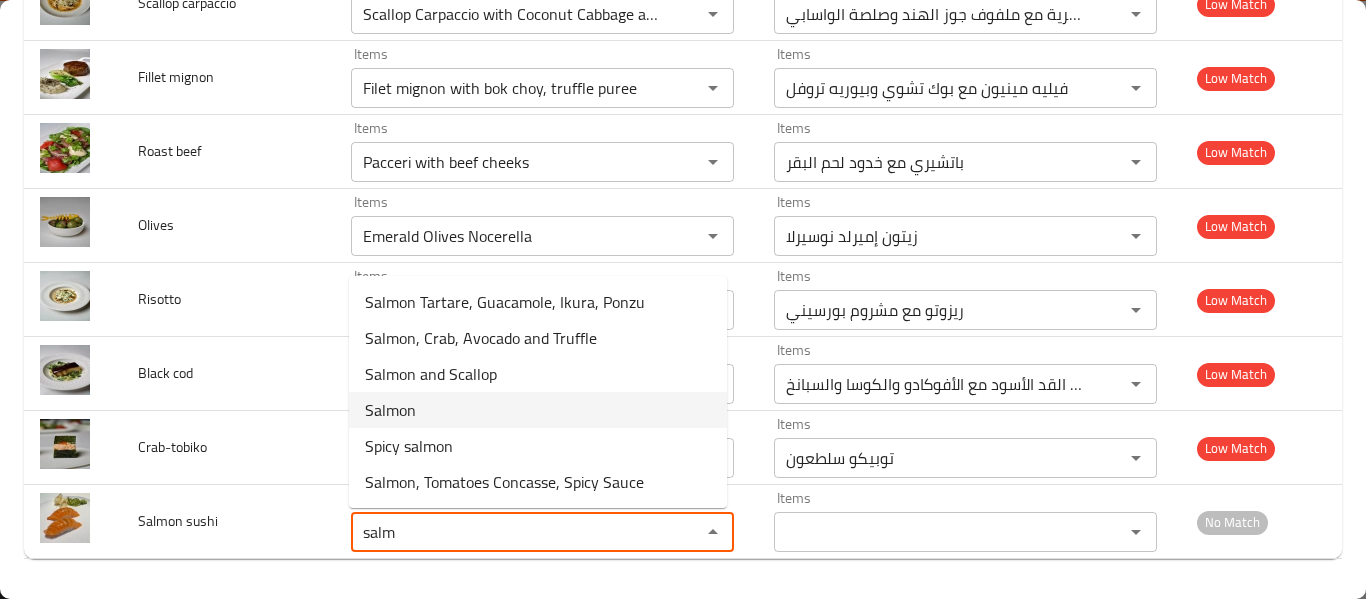 click on "Salmon" at bounding box center (538, 410) 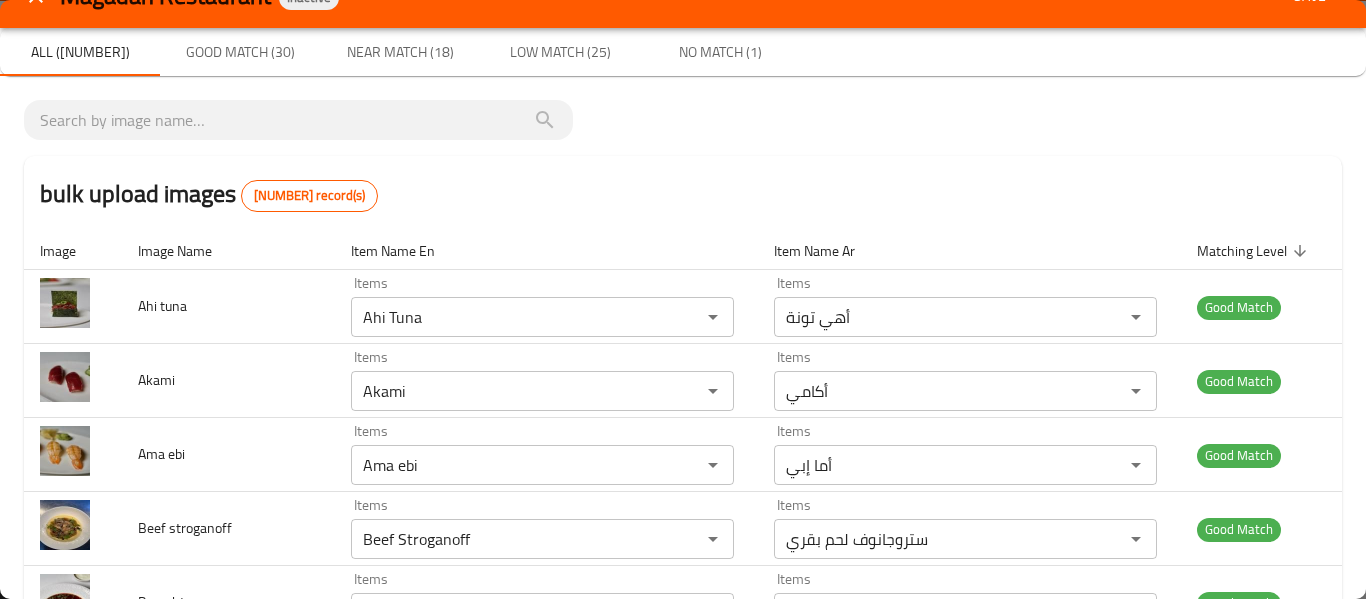 scroll, scrollTop: 0, scrollLeft: 0, axis: both 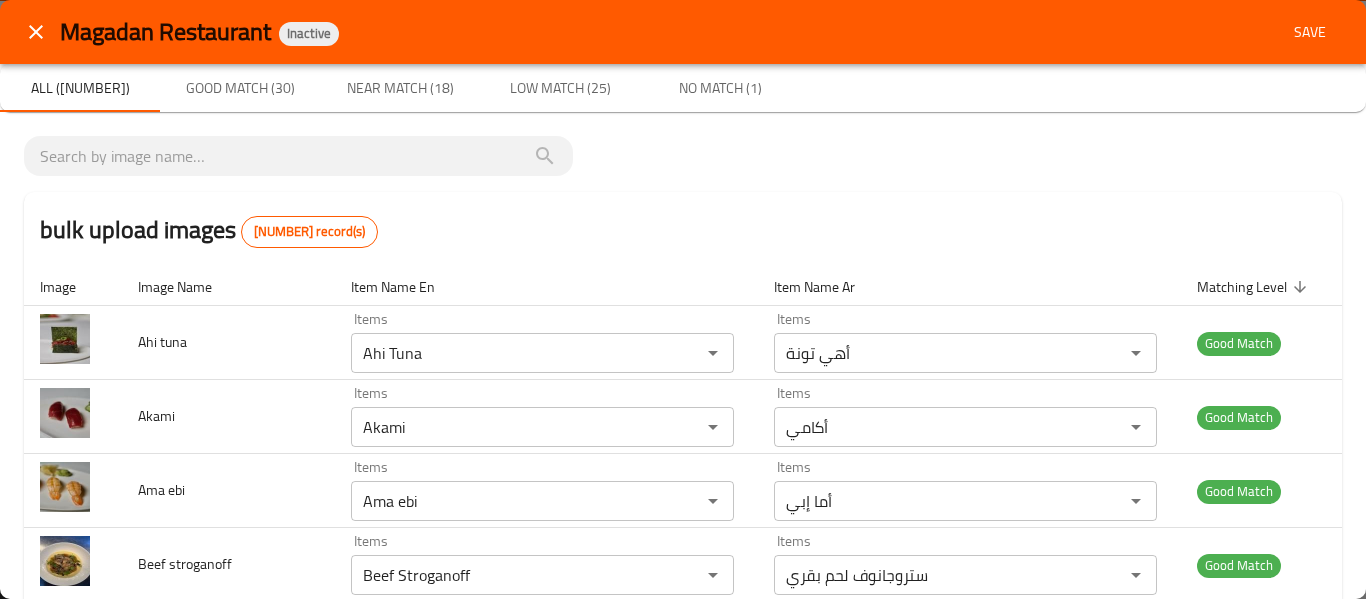 type on "Salmon" 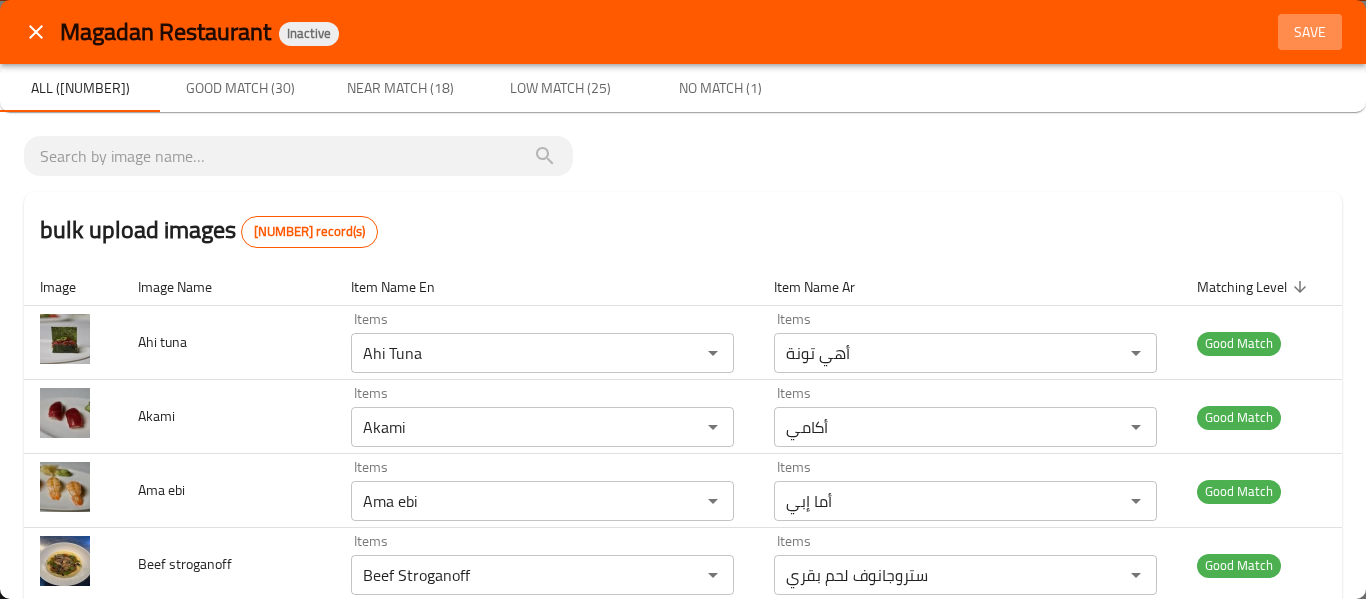 click on "Save" at bounding box center [1310, 32] 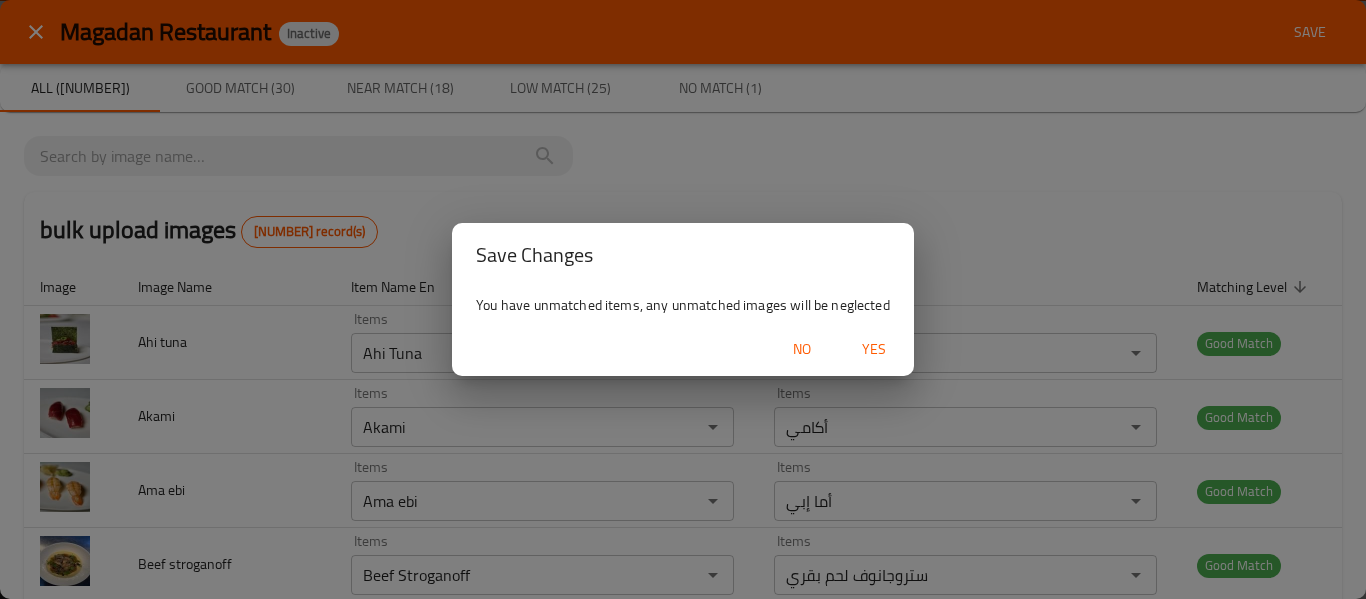 click on "Yes" at bounding box center [874, 349] 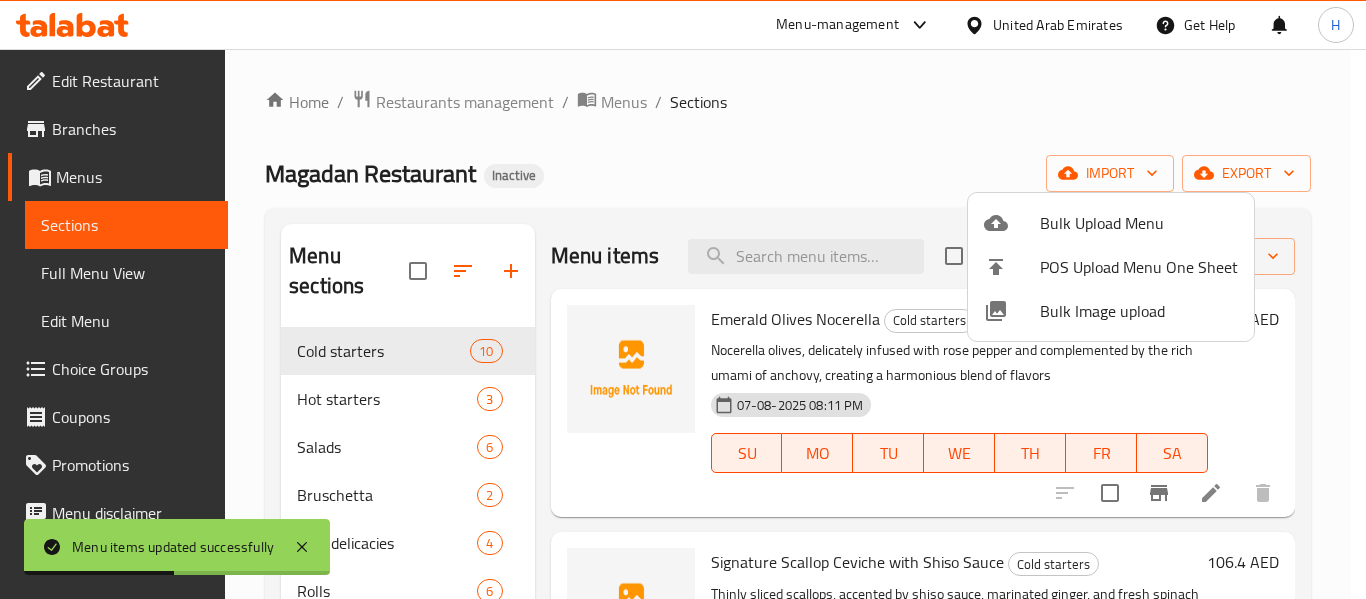 click at bounding box center [683, 299] 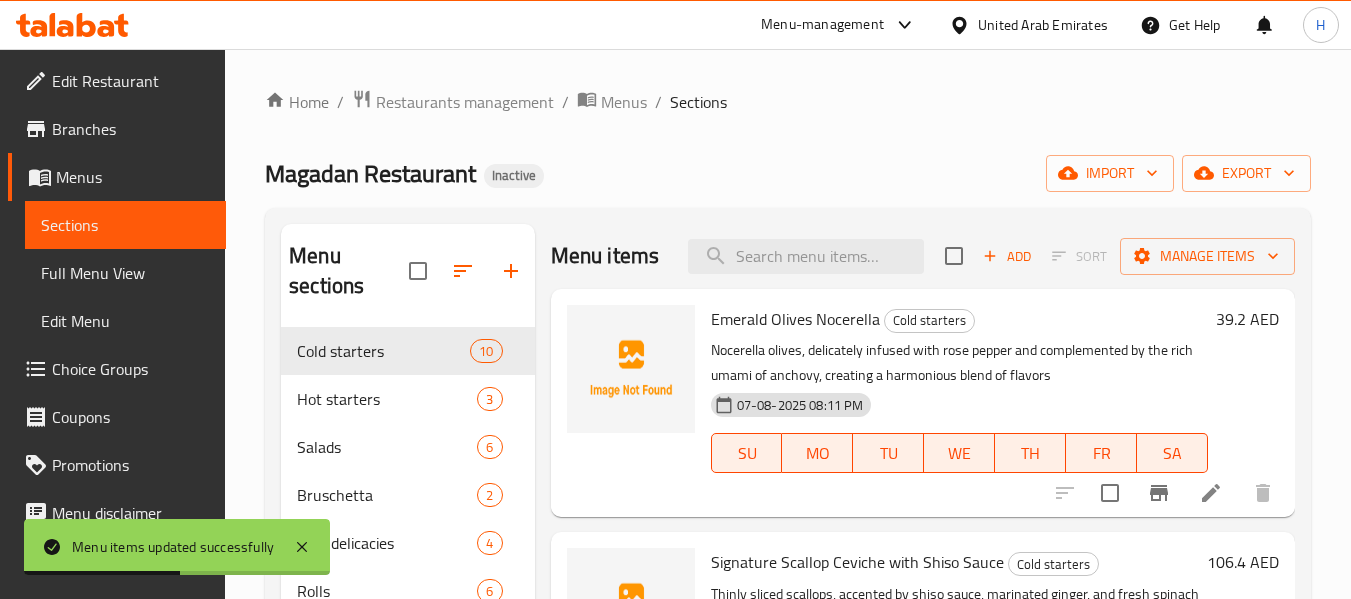 click on "Full Menu View" at bounding box center (125, 273) 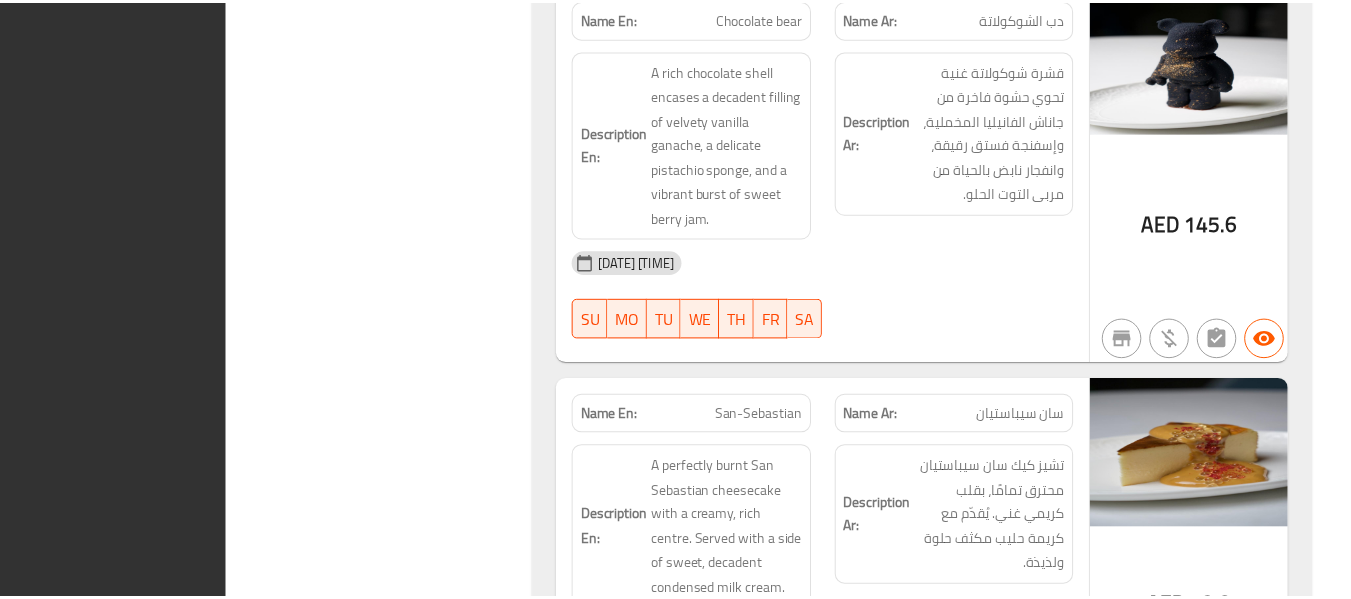 scroll, scrollTop: 31412, scrollLeft: 0, axis: vertical 